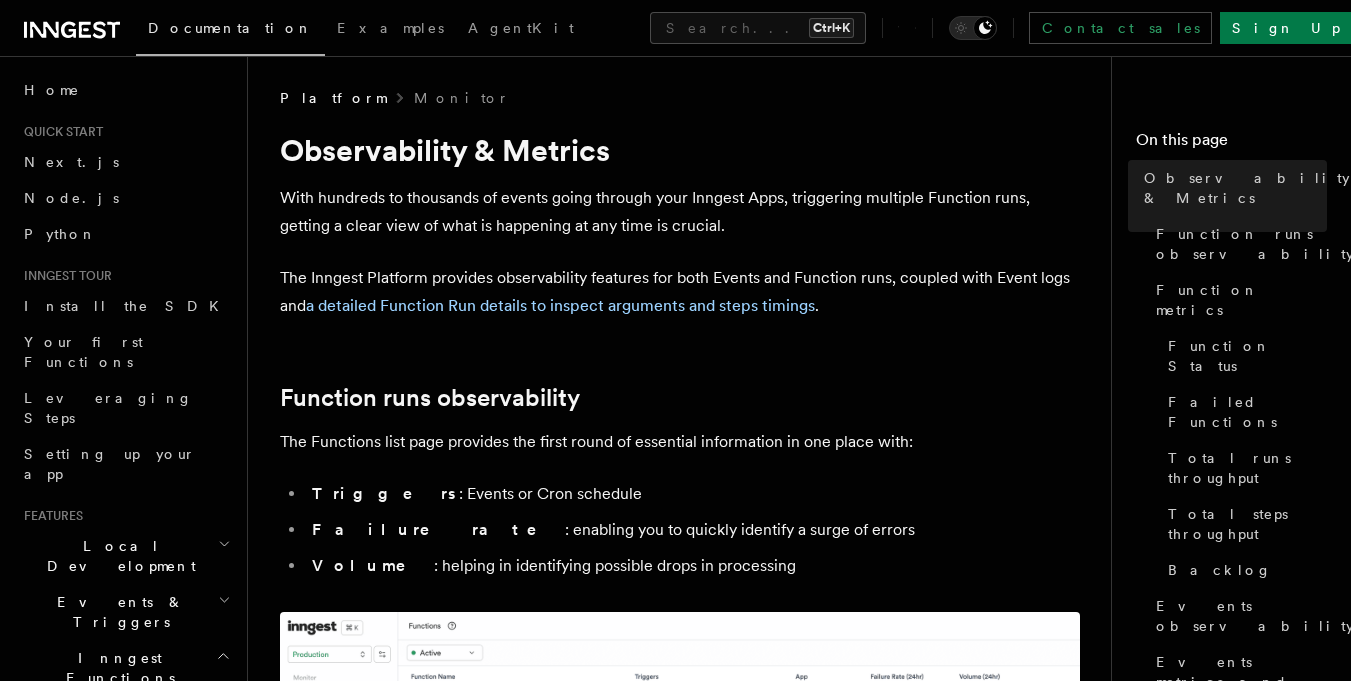 scroll, scrollTop: 0, scrollLeft: 0, axis: both 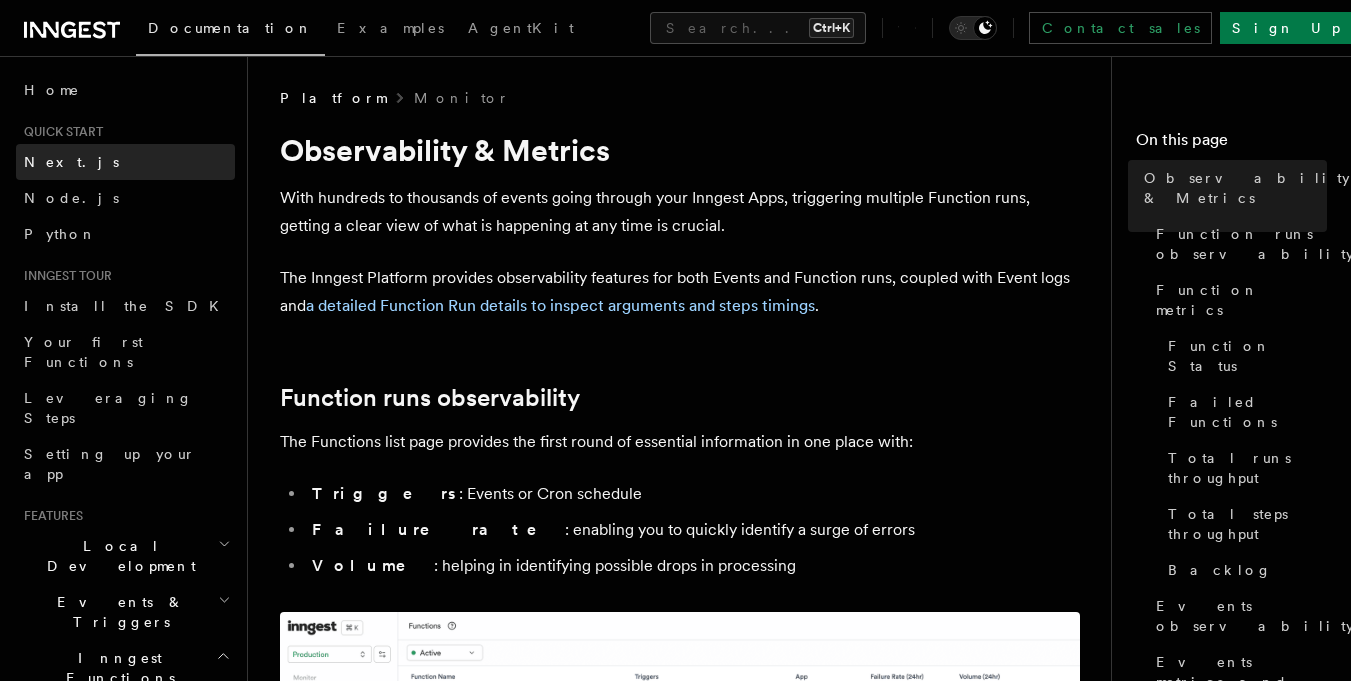 click on "Next.js" at bounding box center (71, 162) 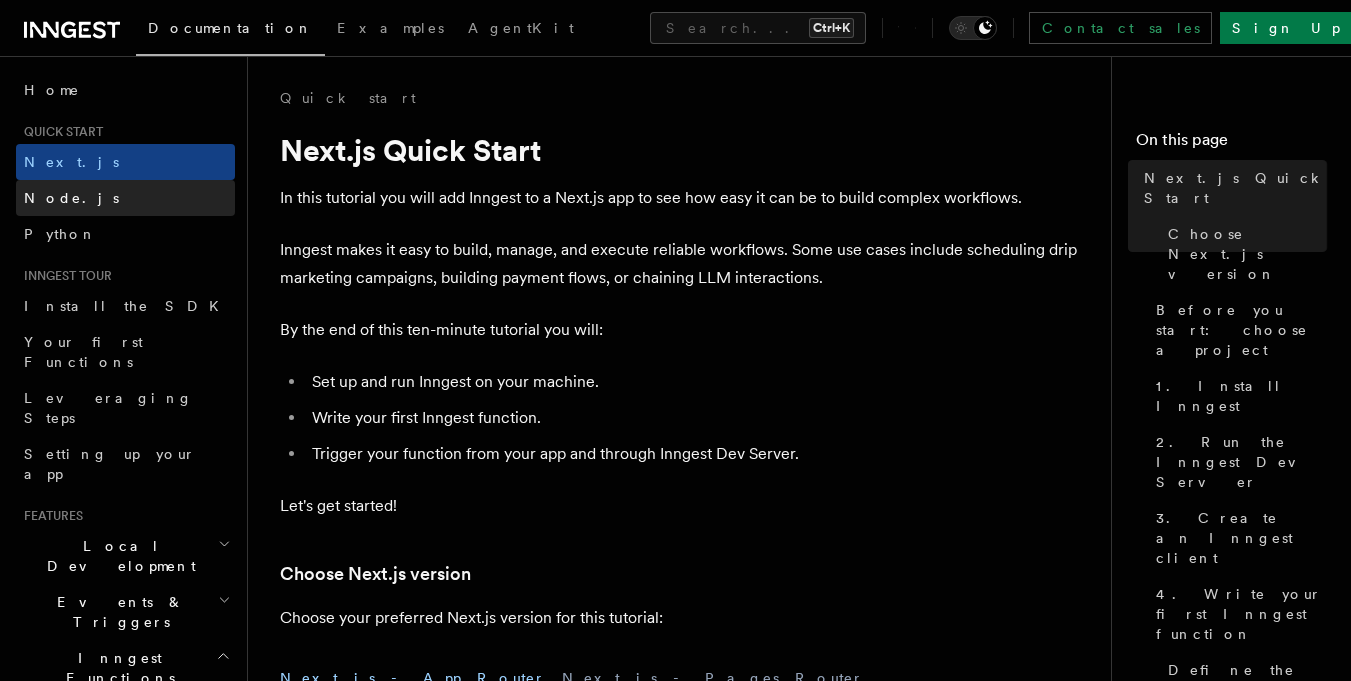 click on "Node.js" at bounding box center [71, 198] 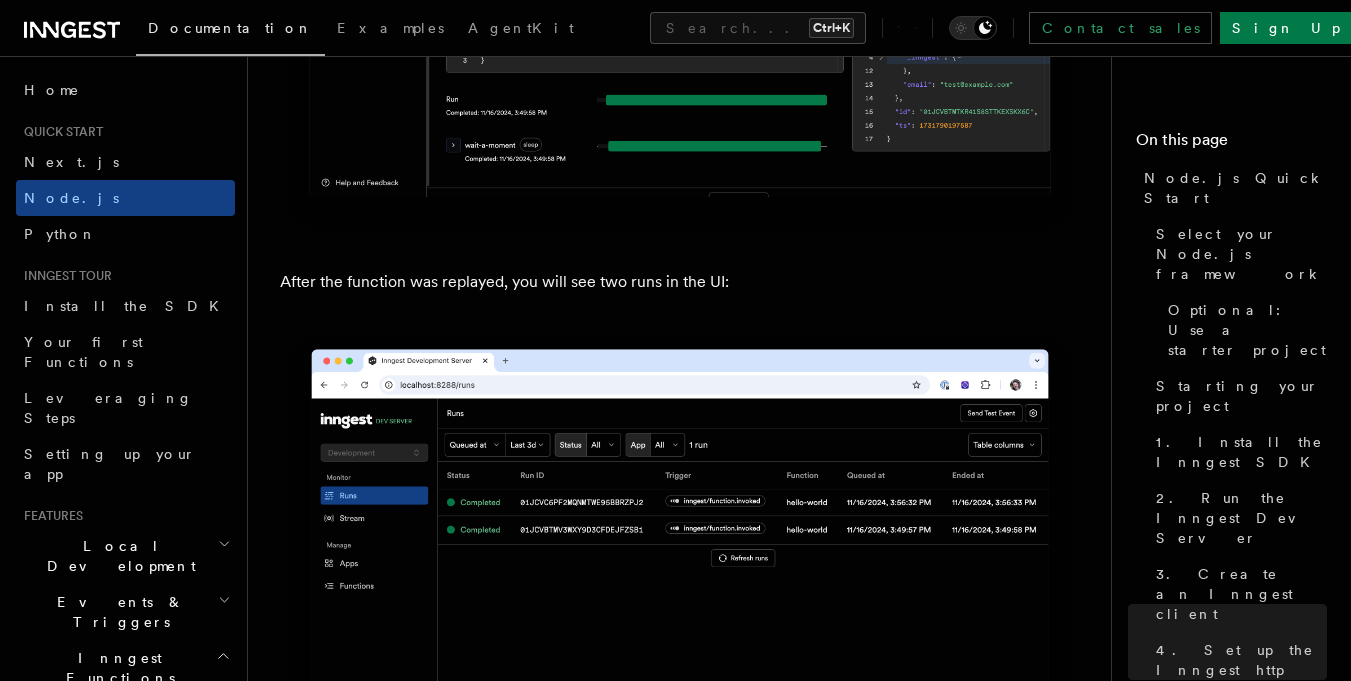 scroll, scrollTop: 9360, scrollLeft: 0, axis: vertical 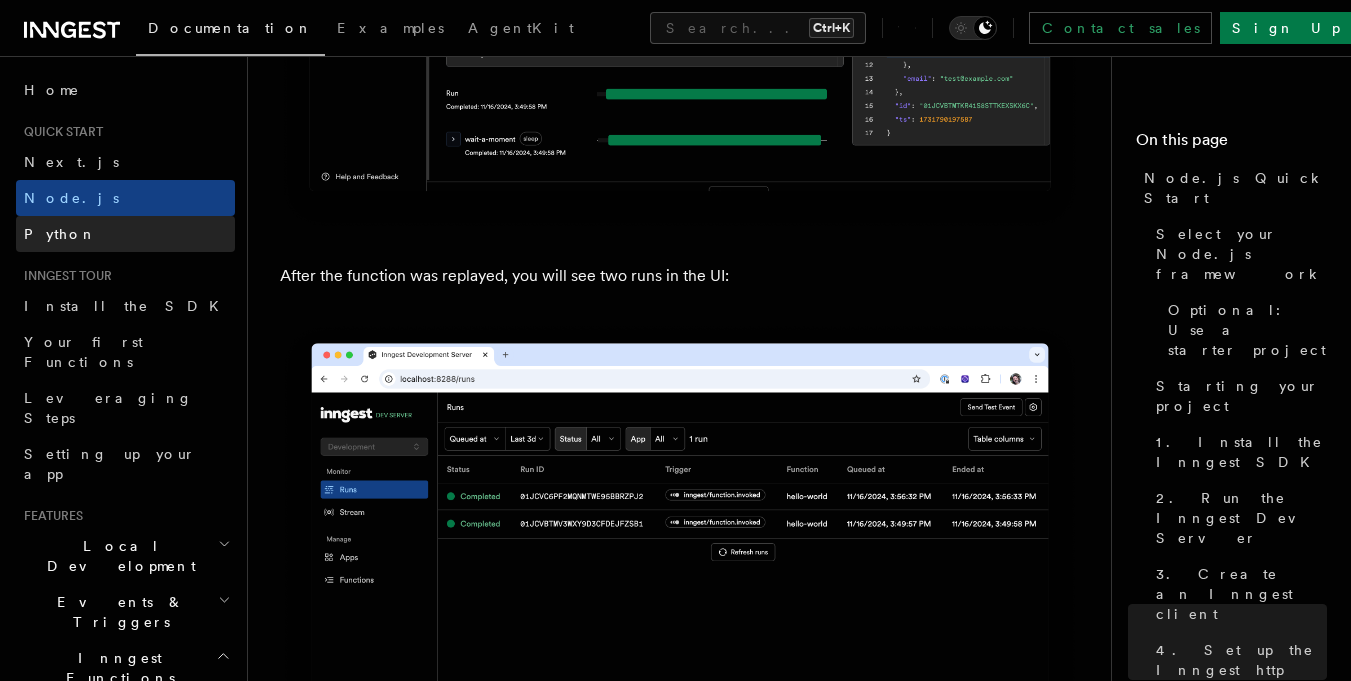 click on "Python" at bounding box center (60, 234) 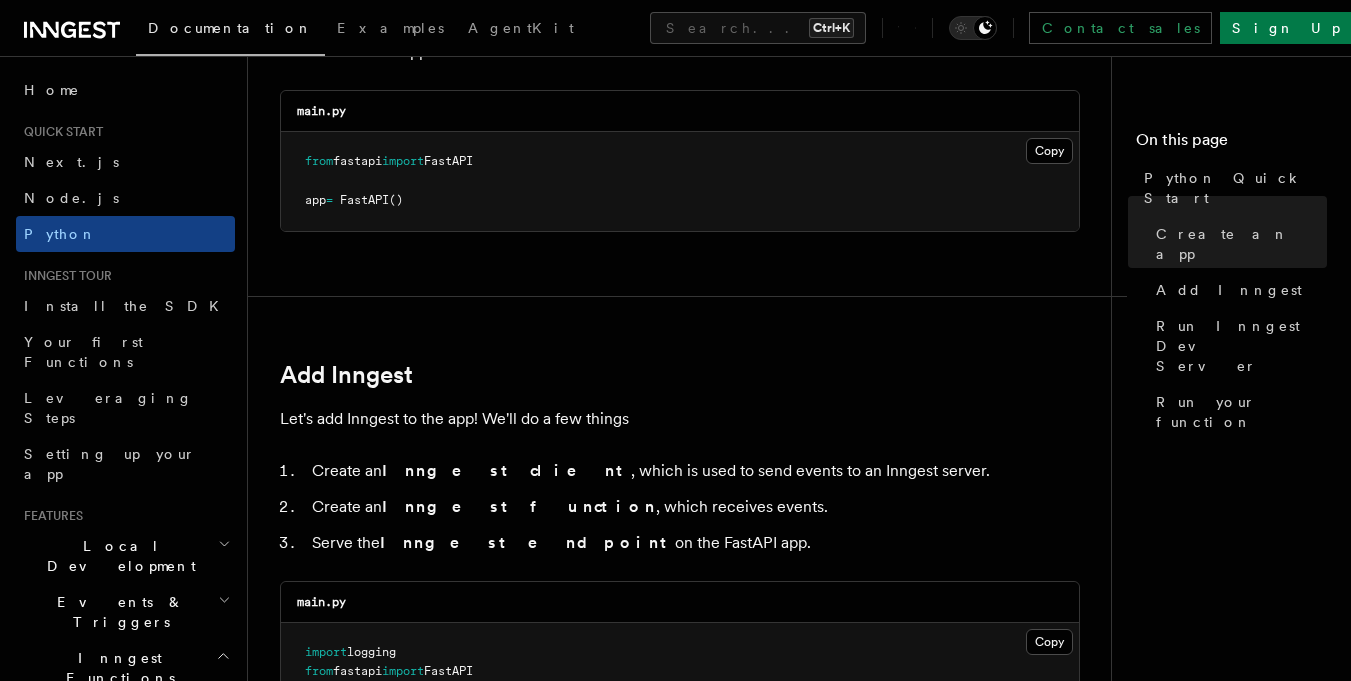 scroll, scrollTop: 960, scrollLeft: 0, axis: vertical 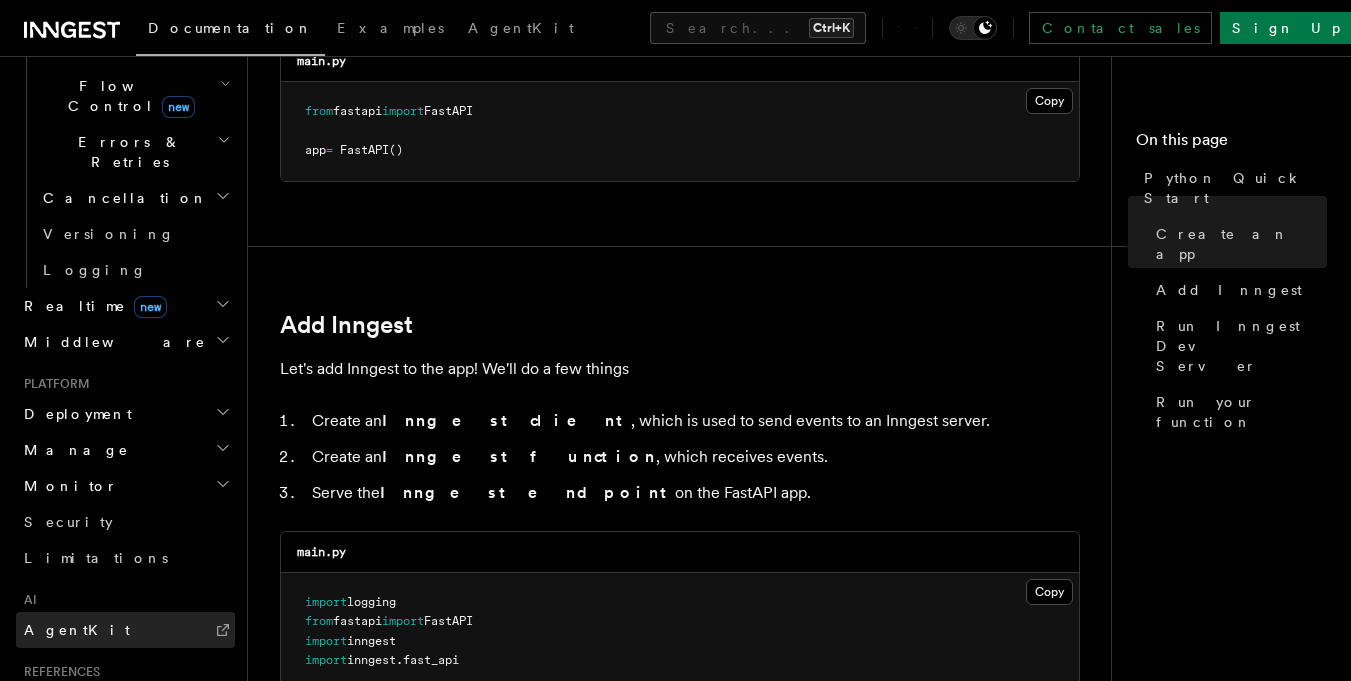 click on "AgentKit" at bounding box center [77, 630] 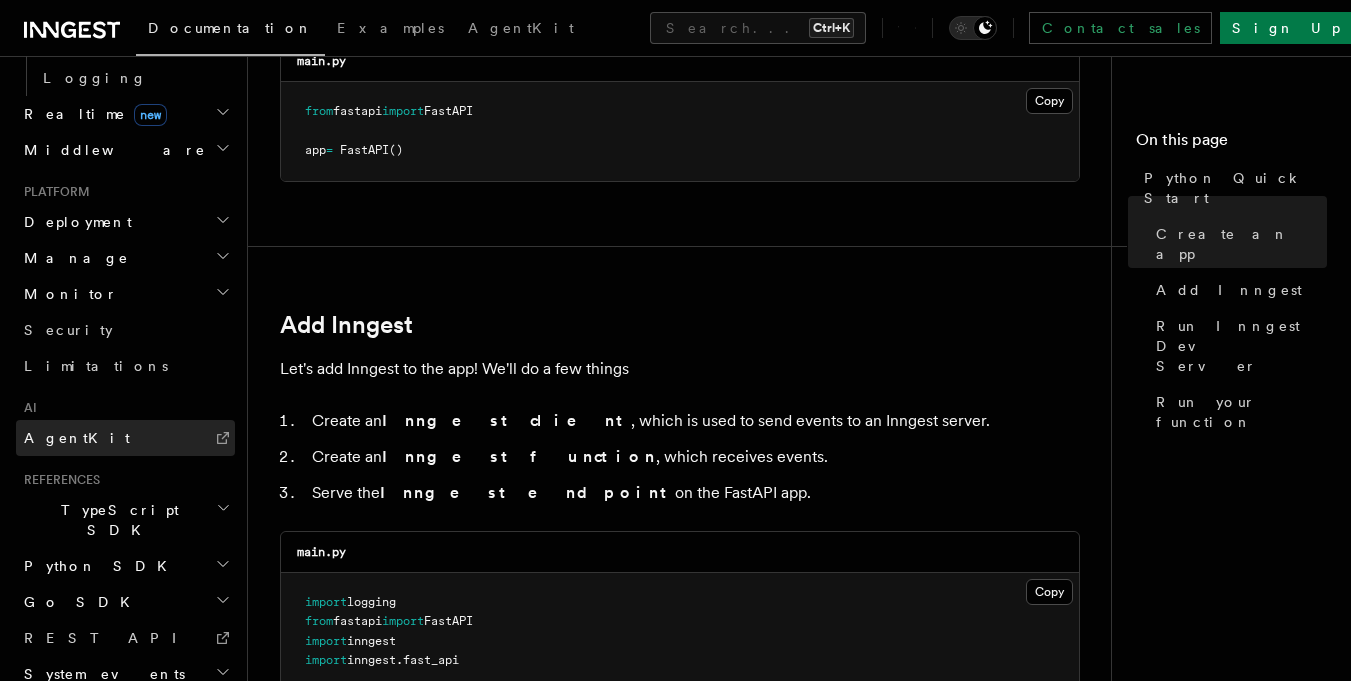 scroll, scrollTop: 919, scrollLeft: 0, axis: vertical 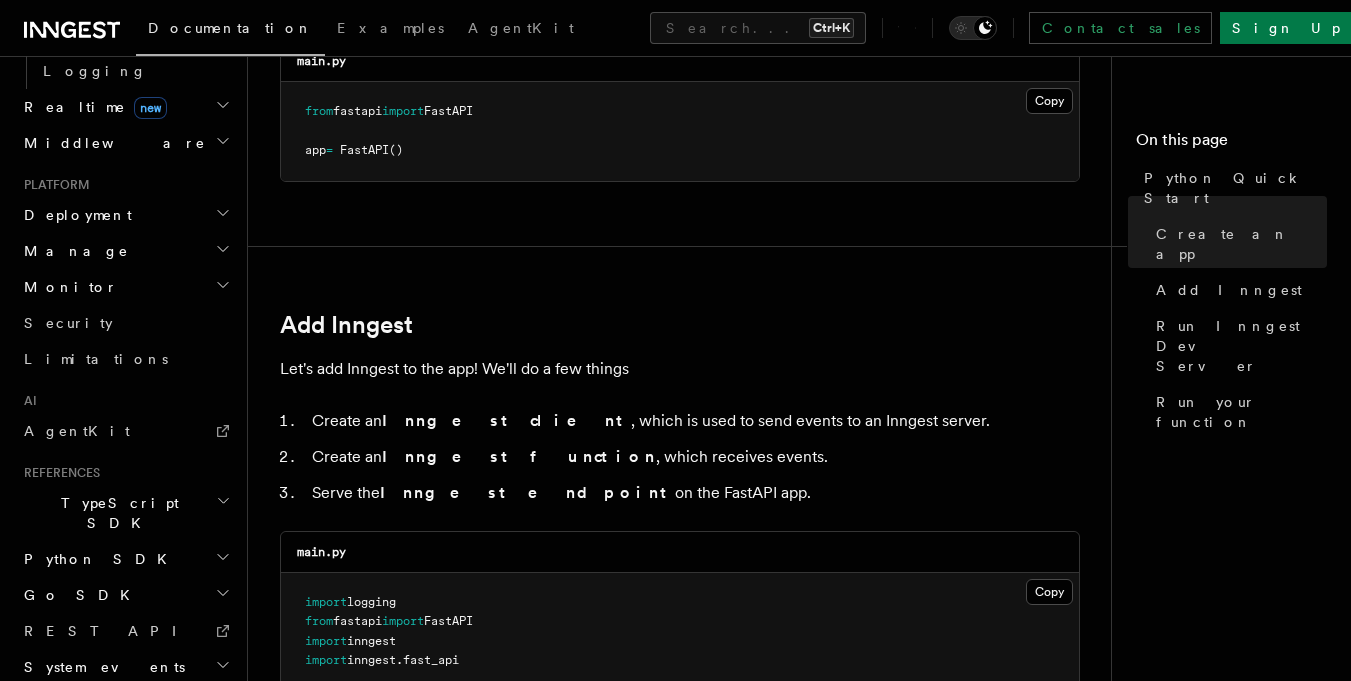 click 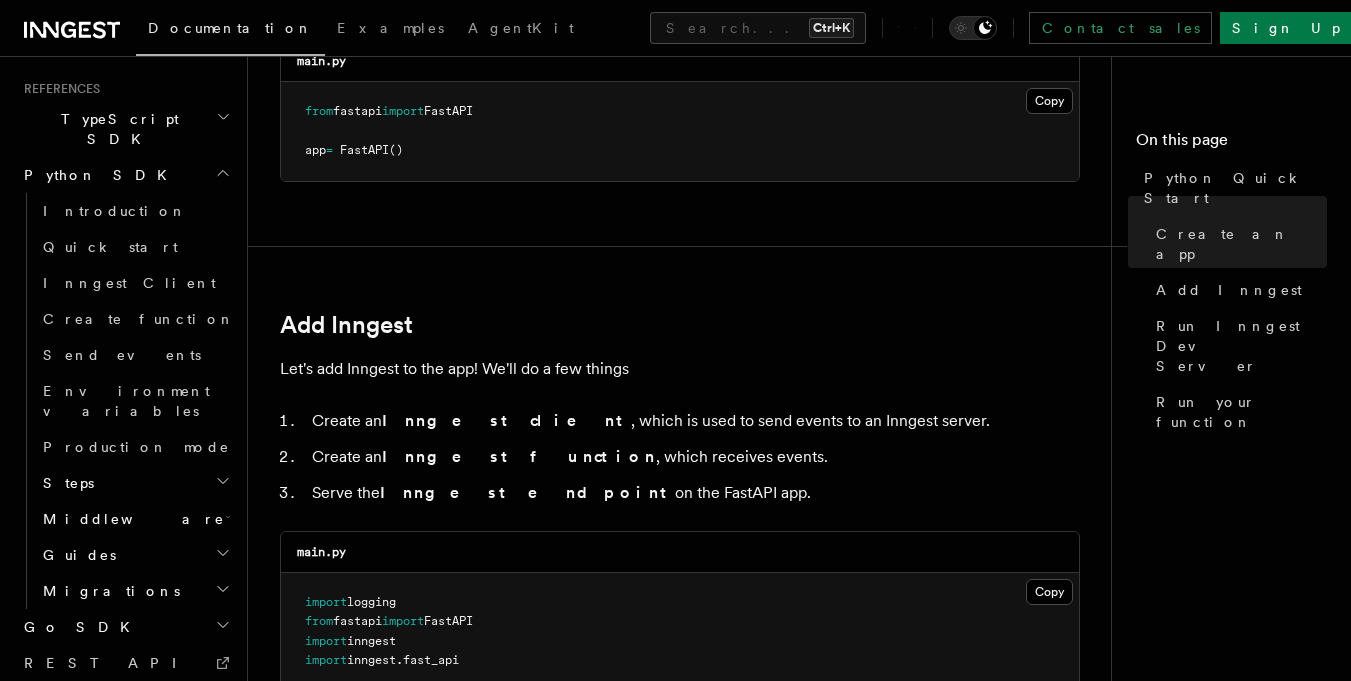 scroll, scrollTop: 1315, scrollLeft: 0, axis: vertical 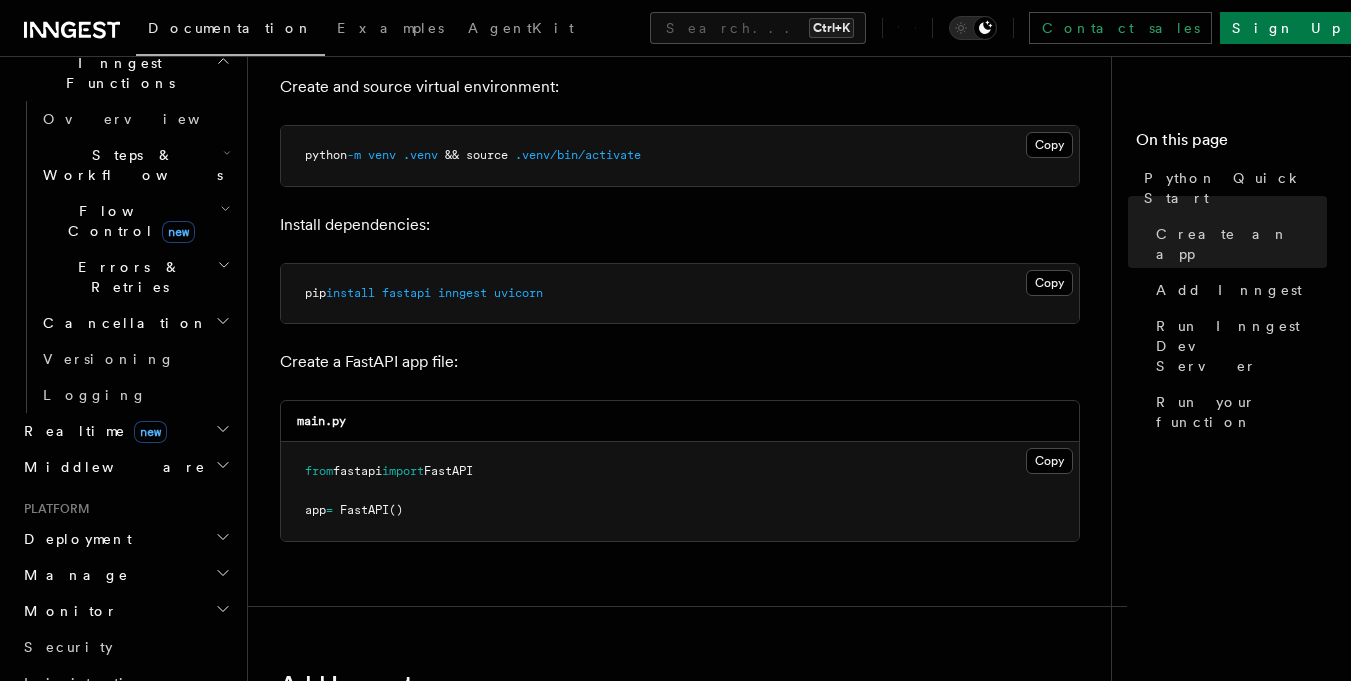 click 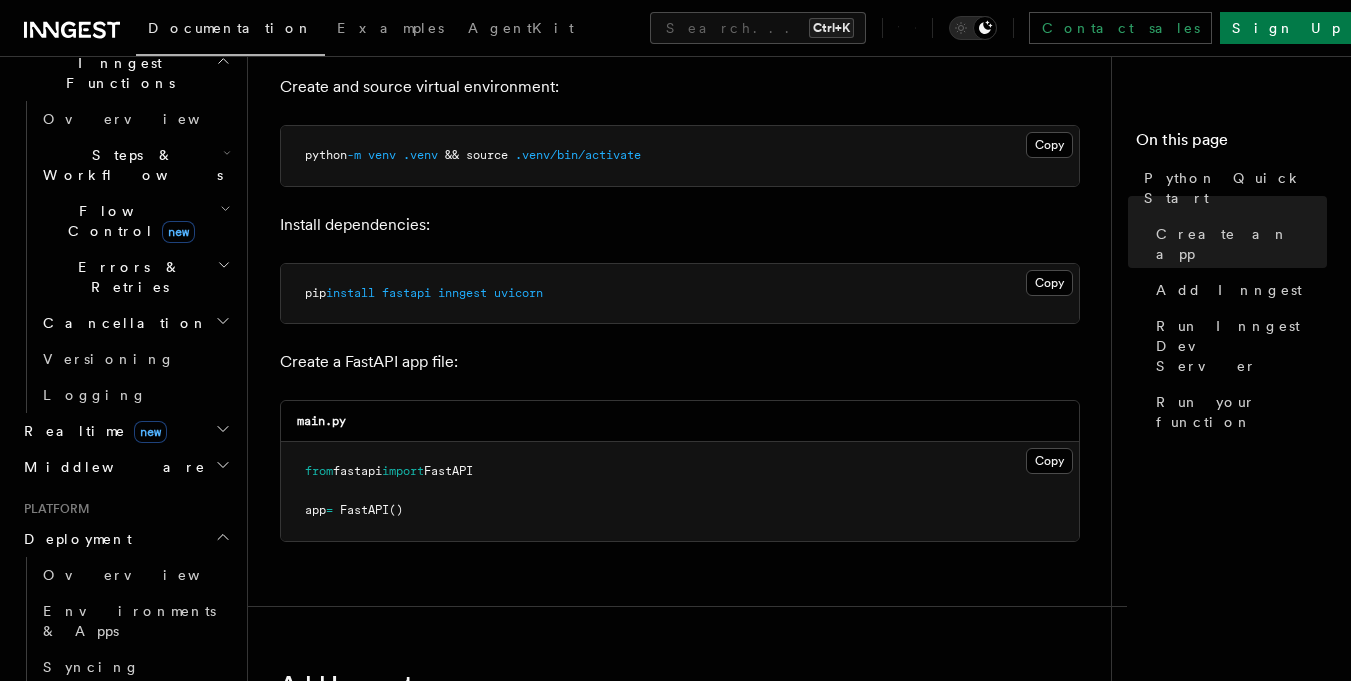 scroll, scrollTop: 715, scrollLeft: 0, axis: vertical 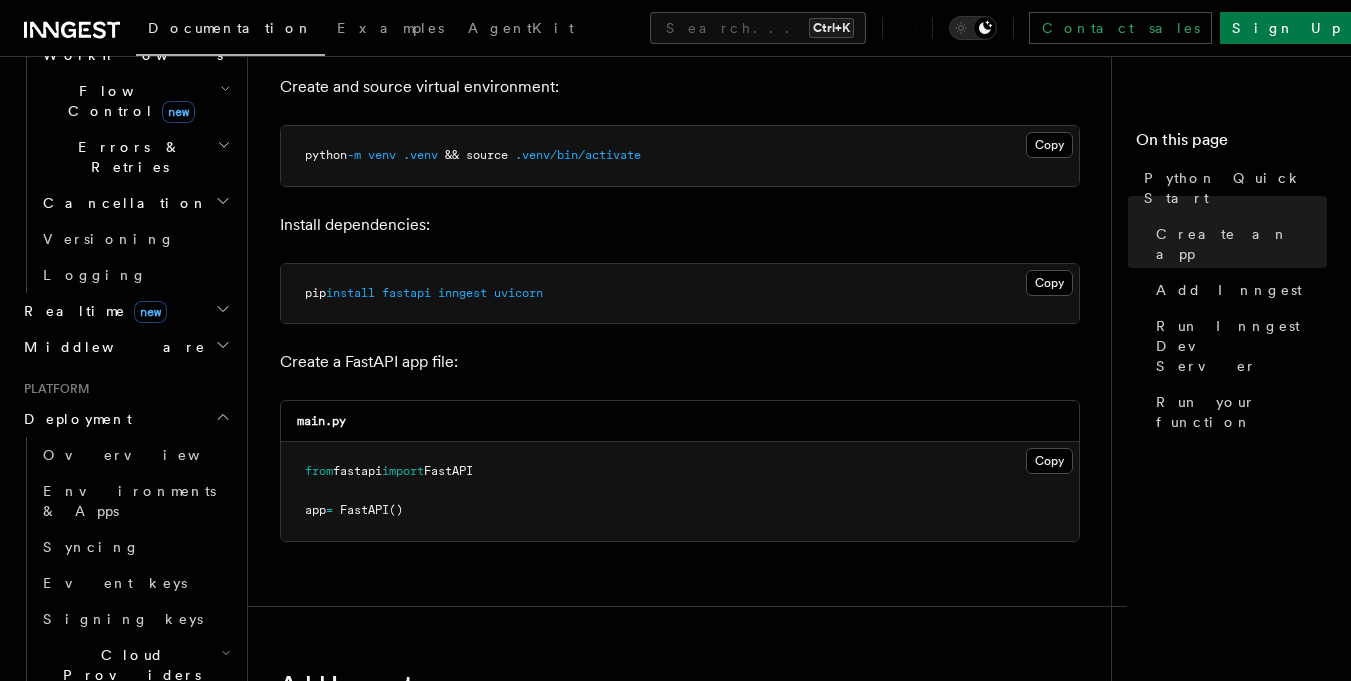 click on "Middleware" at bounding box center [125, 347] 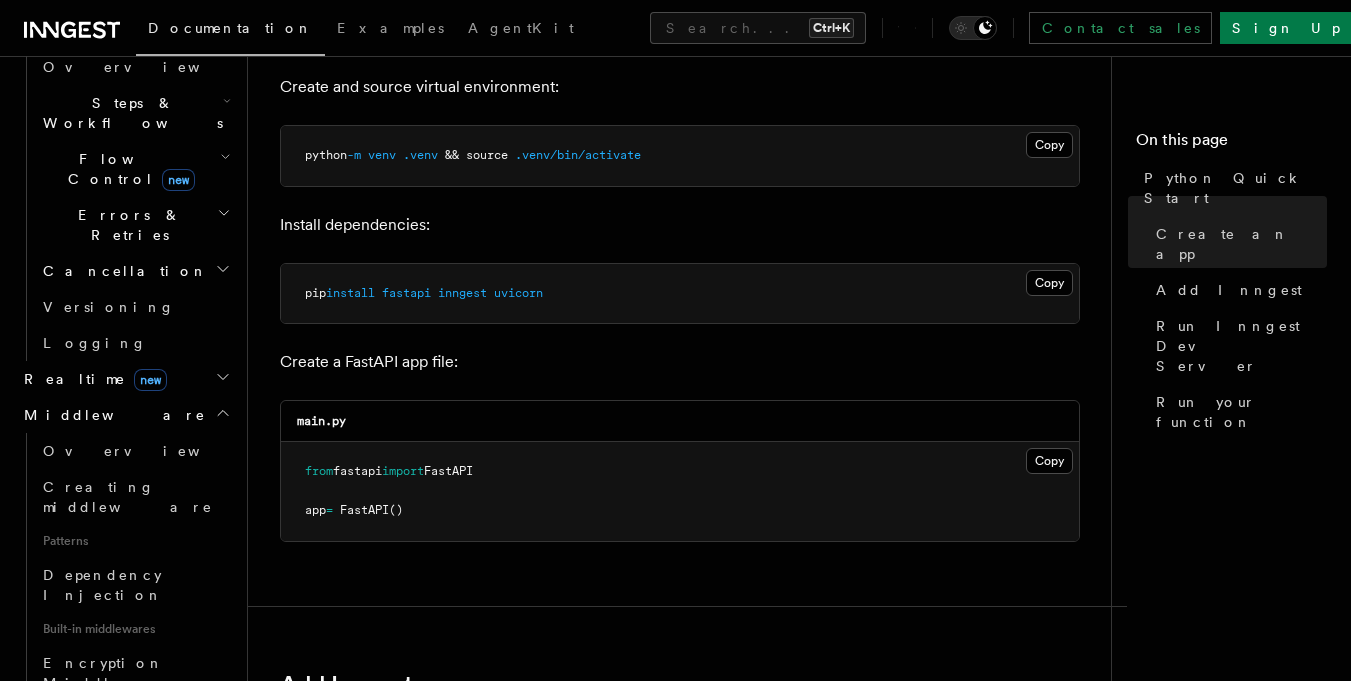 scroll, scrollTop: 595, scrollLeft: 0, axis: vertical 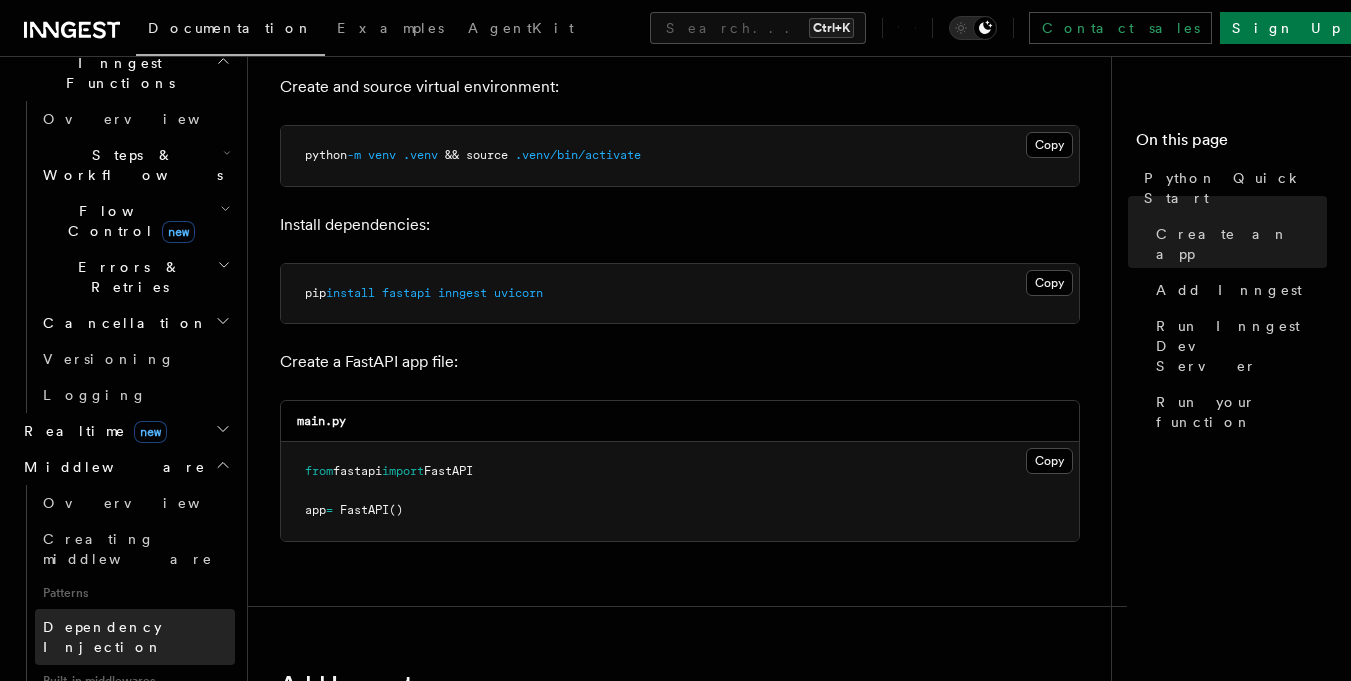 click on "Dependency Injection" at bounding box center (103, 637) 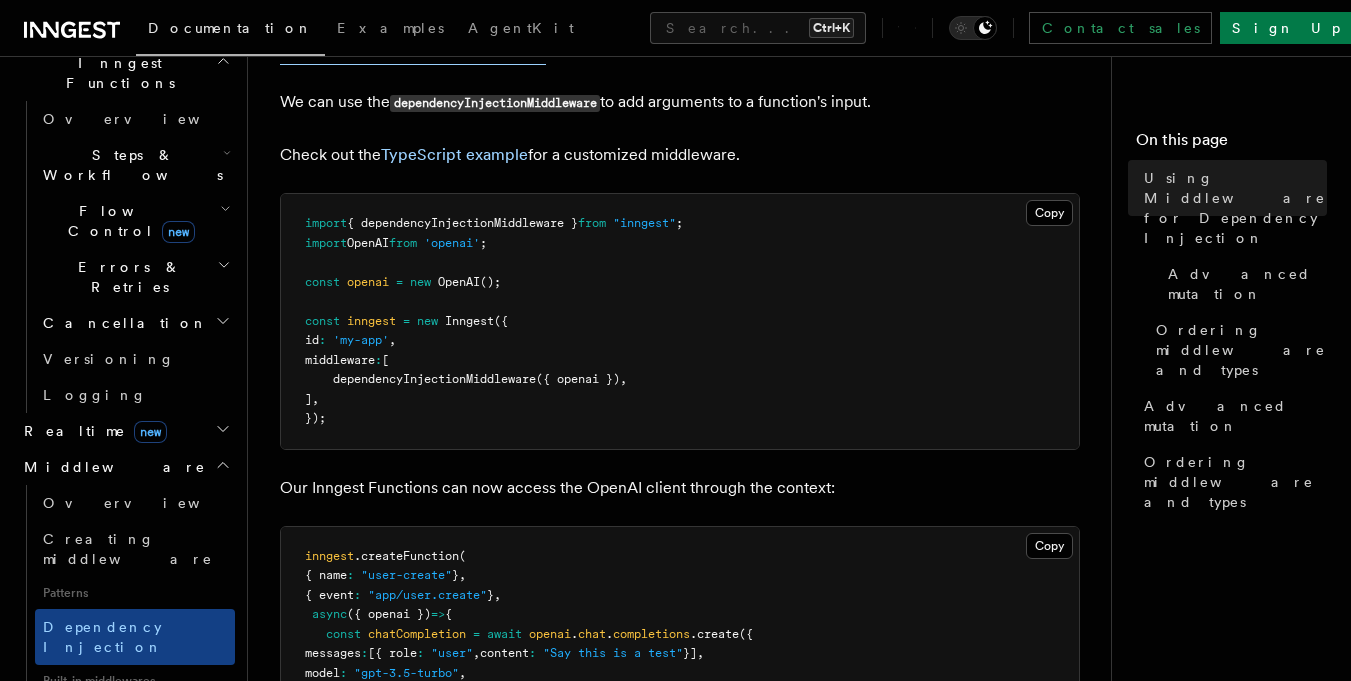 scroll, scrollTop: 360, scrollLeft: 0, axis: vertical 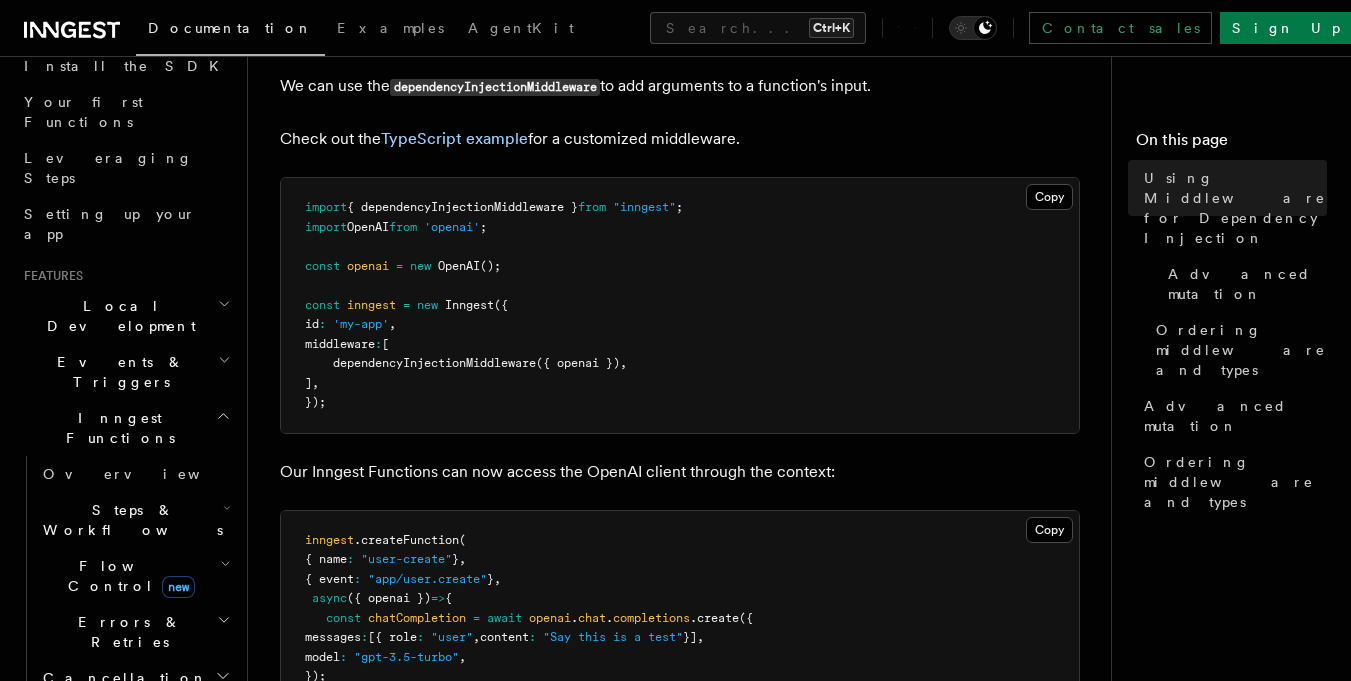 click 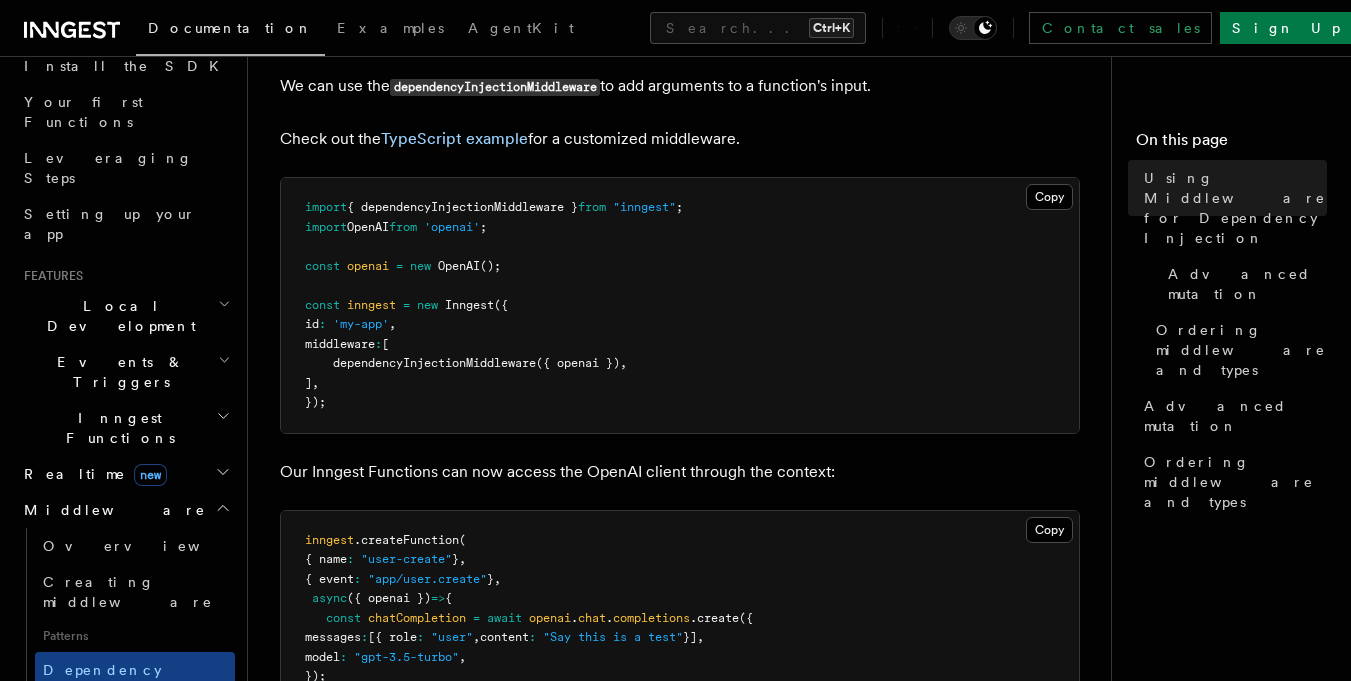 click 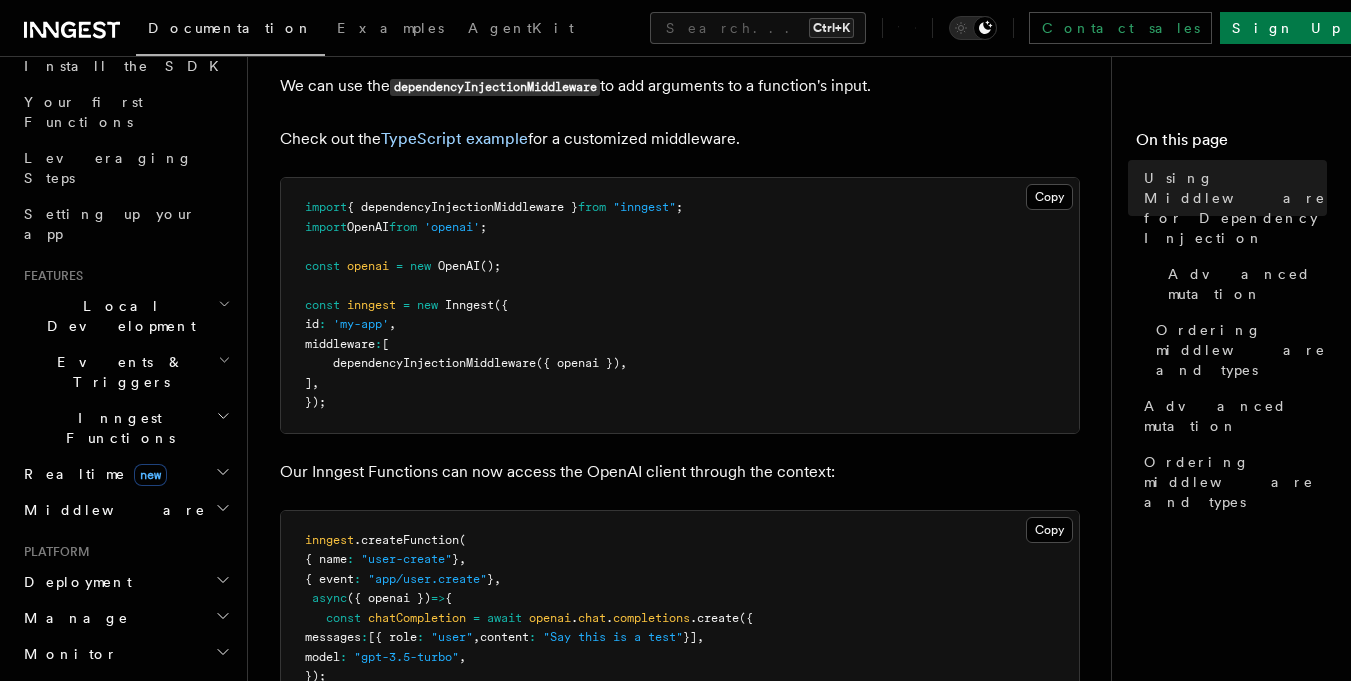 click 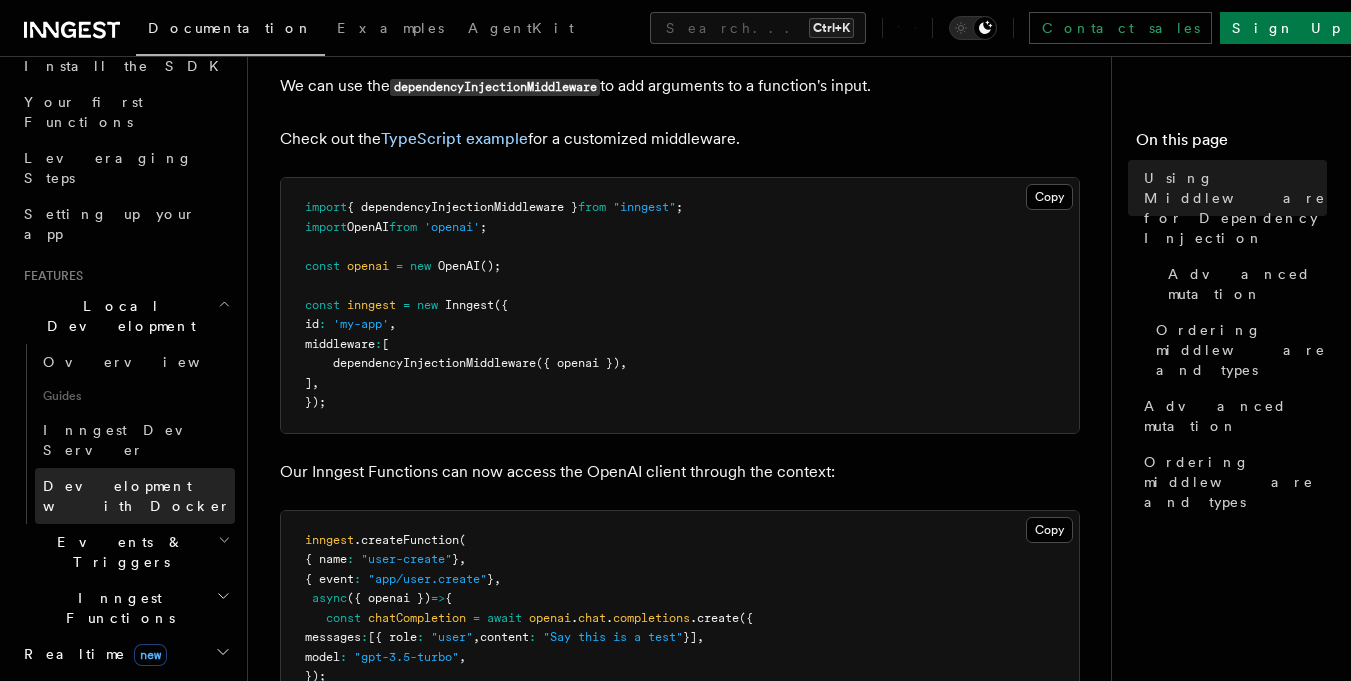 click on "Development with Docker" at bounding box center [137, 496] 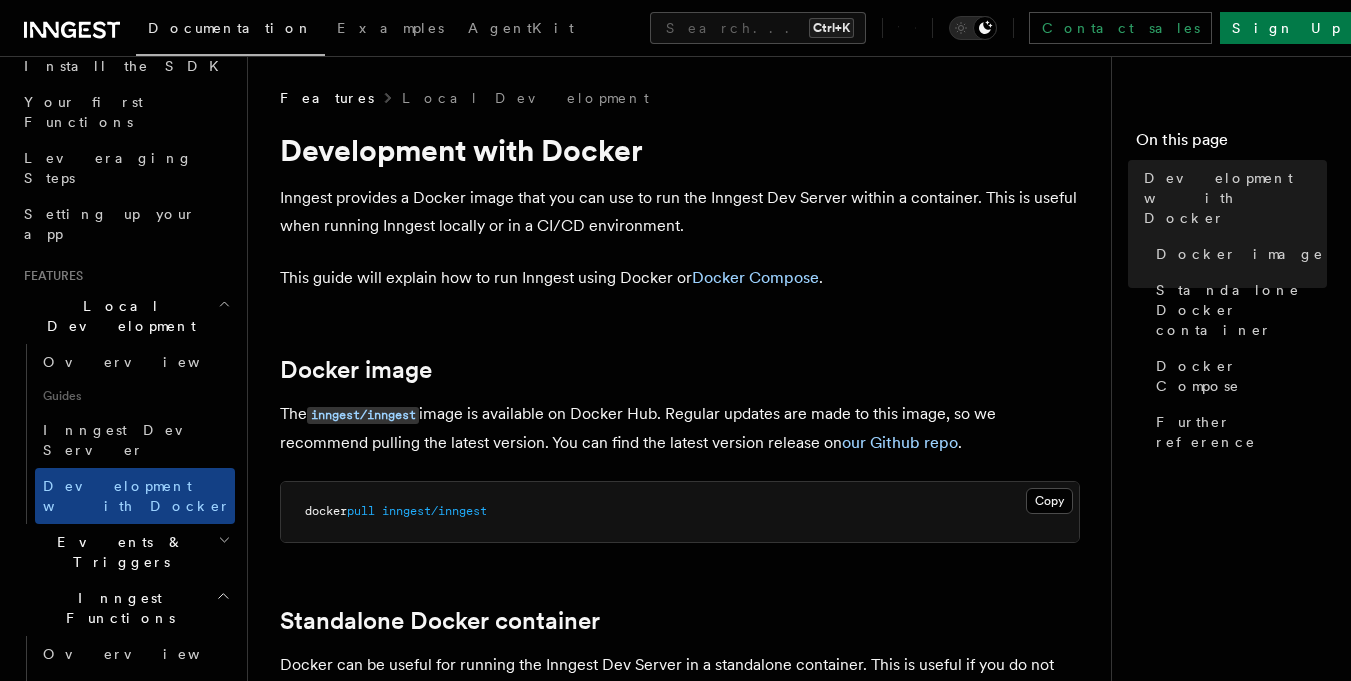 click on "Docker image" at bounding box center (680, 370) 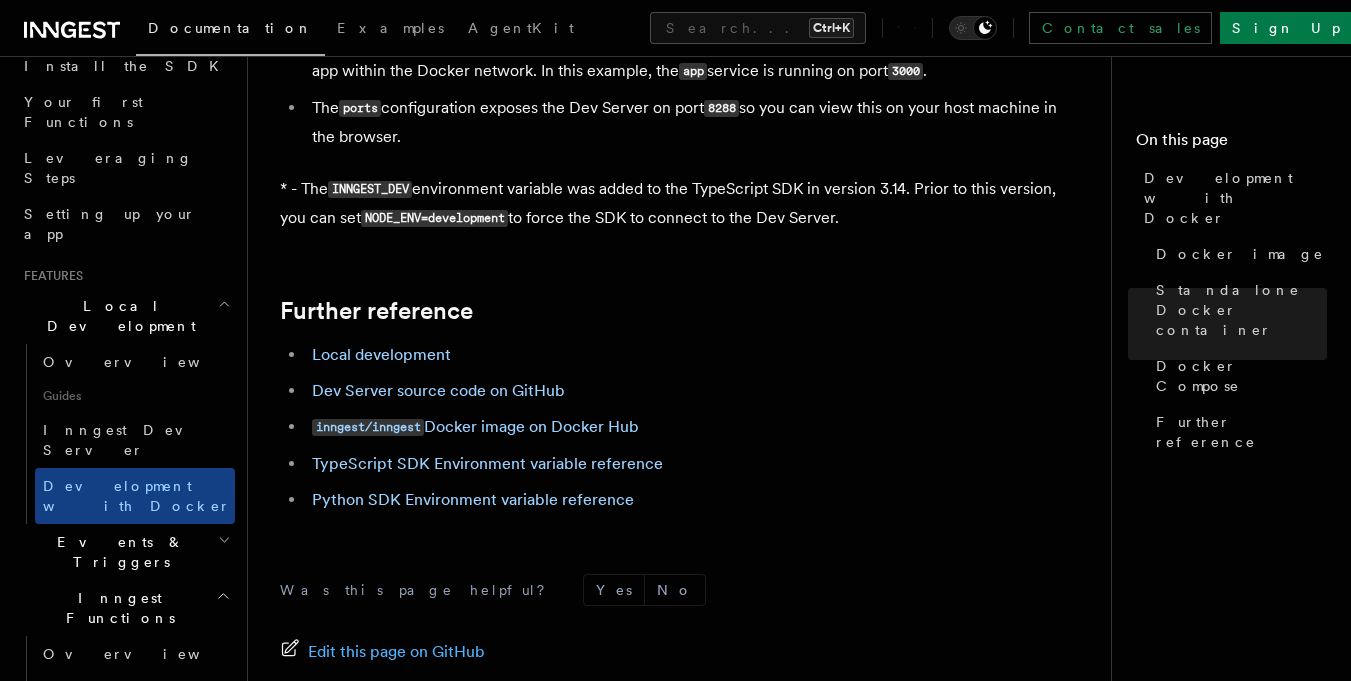 scroll, scrollTop: 2040, scrollLeft: 0, axis: vertical 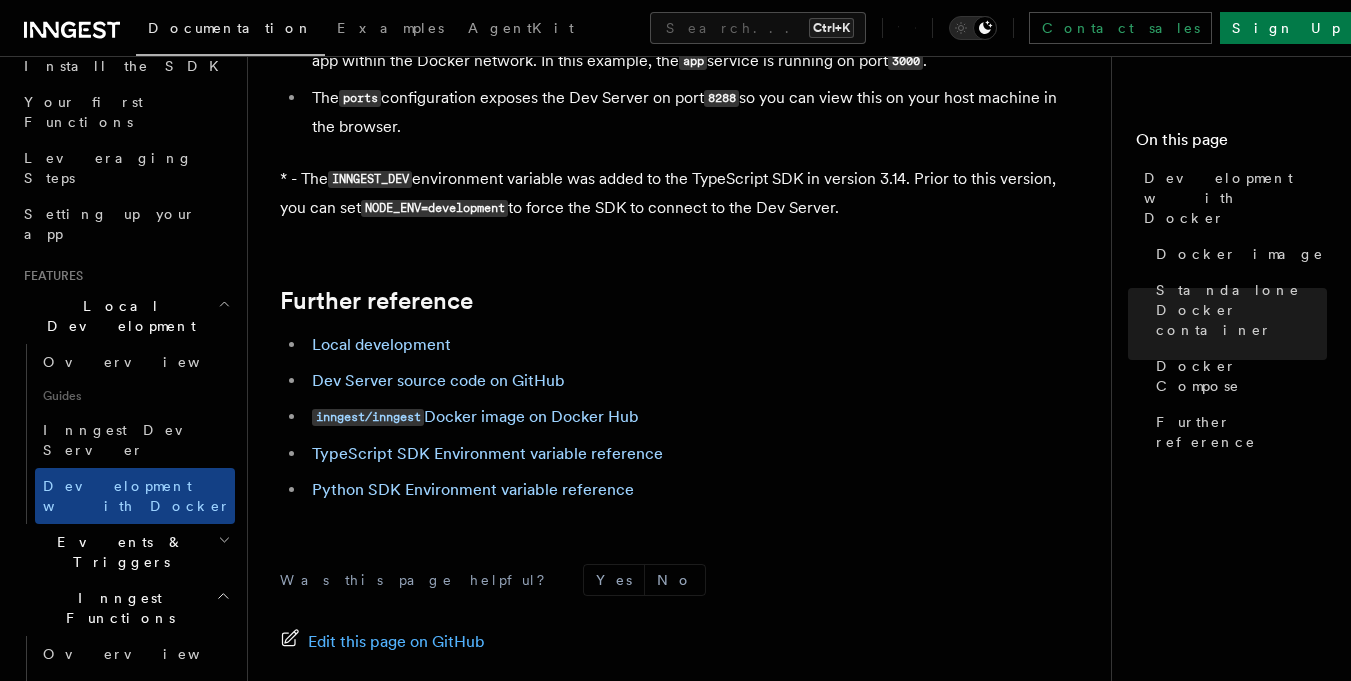 click on "Features Local Development Development with Docker
Inngest provides a Docker image that you can use to run the Inngest Dev Server within a container. This is useful when running Inngest locally or in a CI/CD environment.
This guide will explain how to run Inngest using Docker or  Docker Compose .
Docker image
The  inngest/inngest  image is available on Docker Hub. Regular updates are made to this image, so we recommend pulling the latest version. You can find the latest version release on  our Github repo .
Copy Copied docker  pull   inngest/inngest
Standalone Docker container
Docker can be useful for running the Inngest Dev Server in a standalone container. This is useful if you do not want to use the  npx inngest-cli@latest  method to run the Dev Server.
To run the Inngest container, you'll need to:
Expose the Dev Server port (default is  8288 ).
Use the  inngest dev  command with the  -u  flag to specify the URL where Inngest can find your app.
3000 . We use the
Copy Copied" at bounding box center (687, -528) 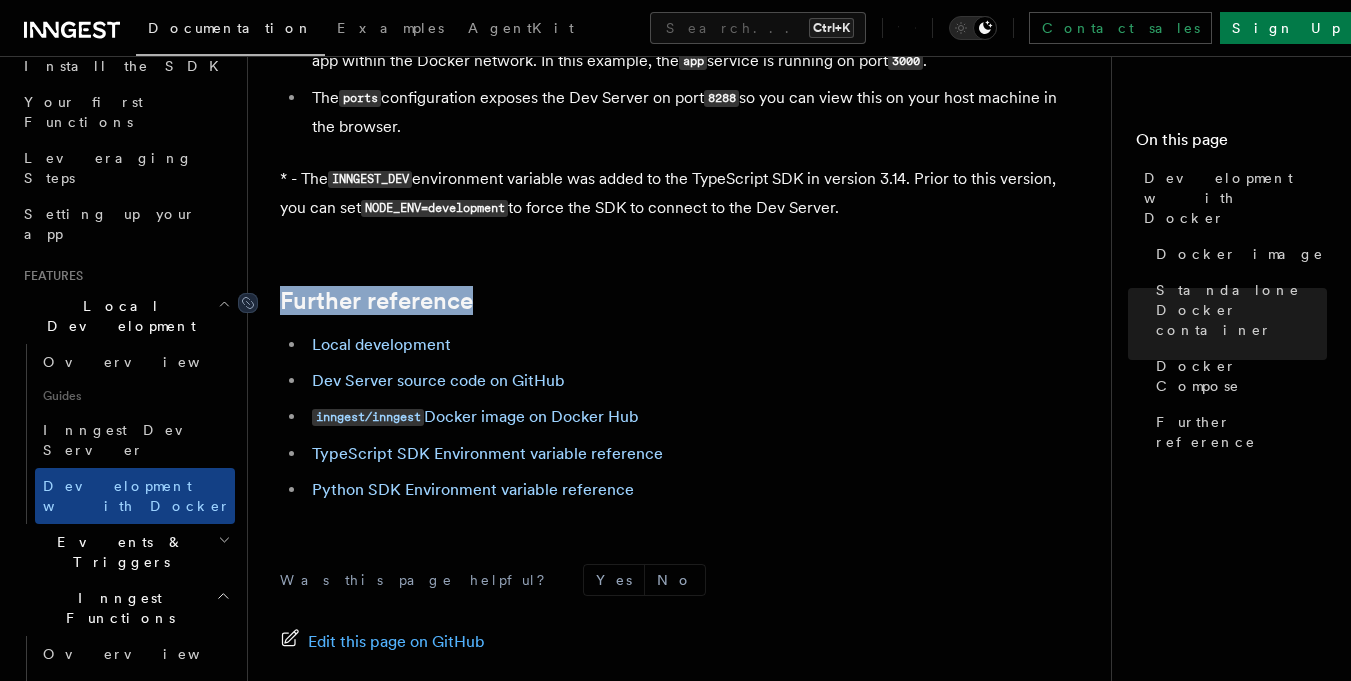 drag, startPoint x: 471, startPoint y: 302, endPoint x: 283, endPoint y: 298, distance: 188.04254 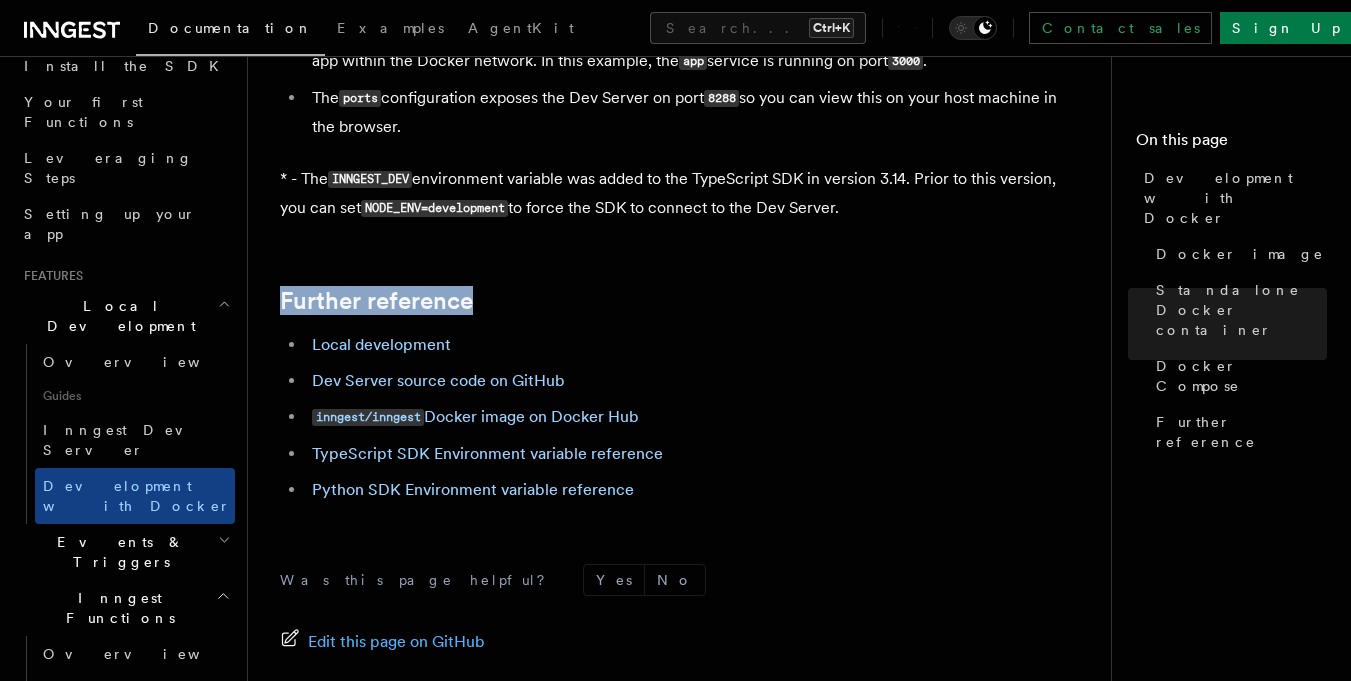click on "Further reference" at bounding box center (680, 301) 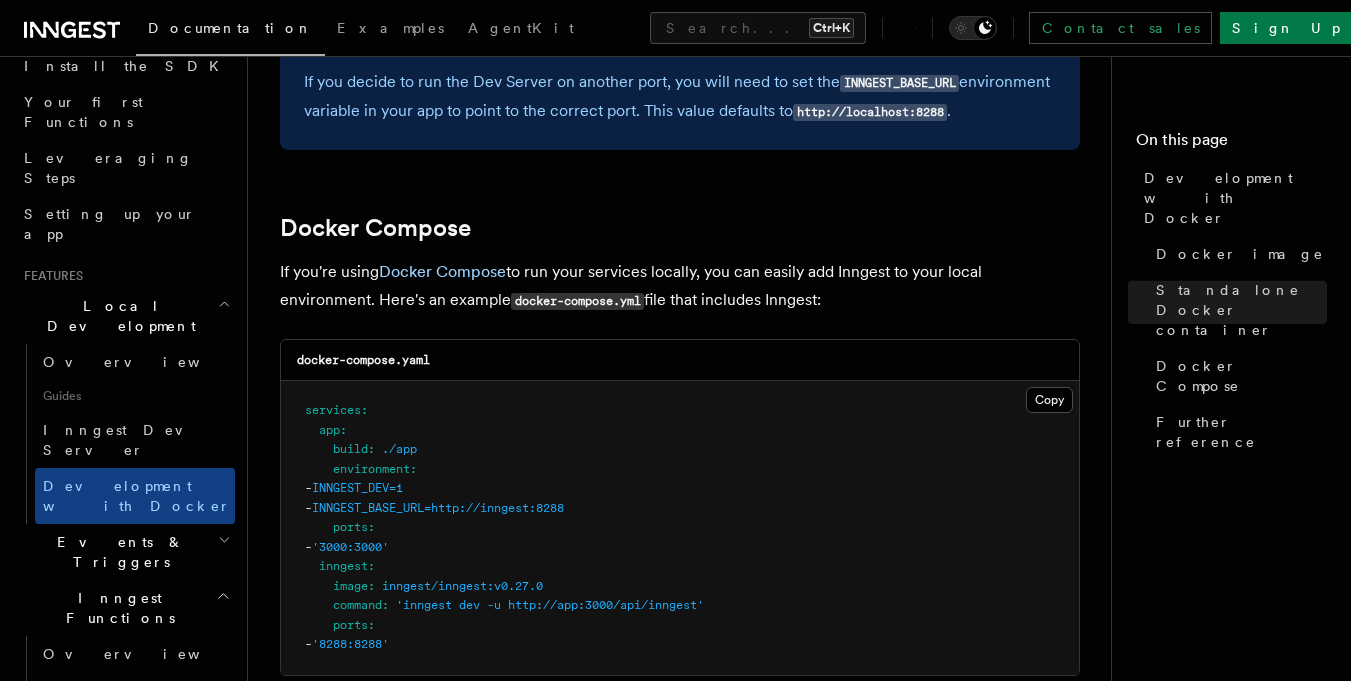 scroll, scrollTop: 1080, scrollLeft: 0, axis: vertical 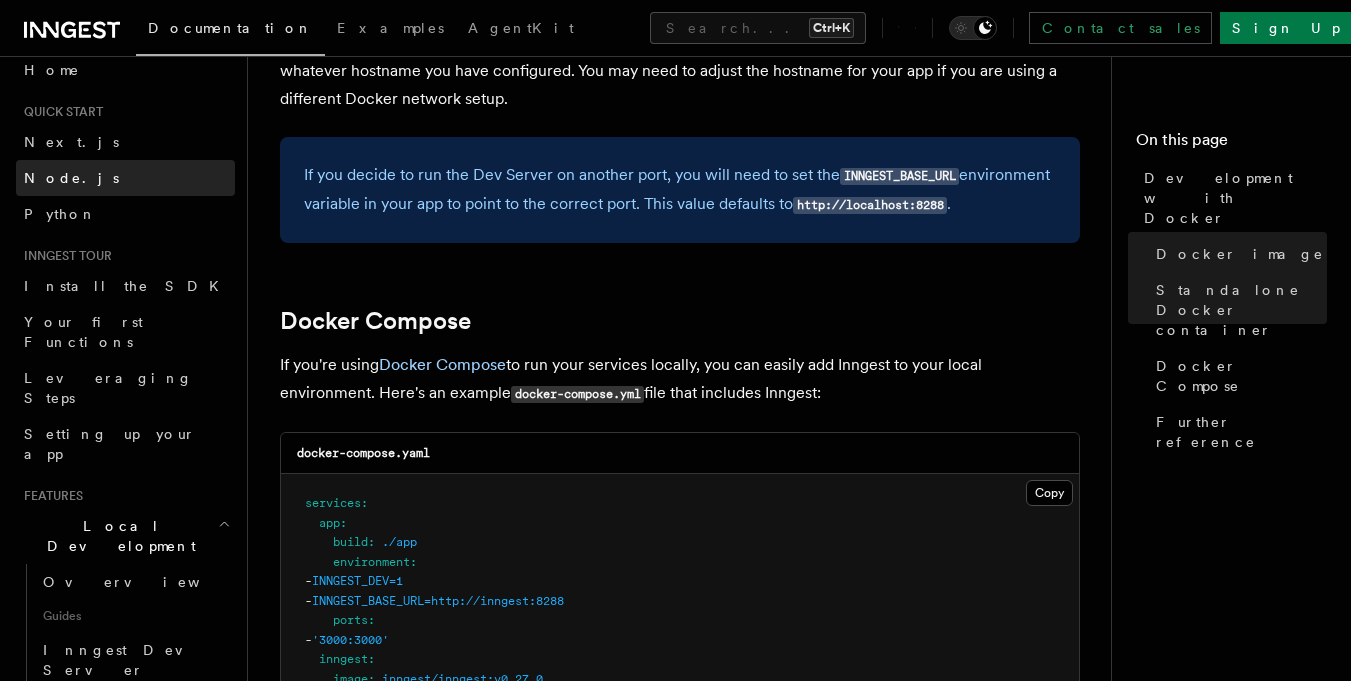 click on "Node.js" at bounding box center [71, 178] 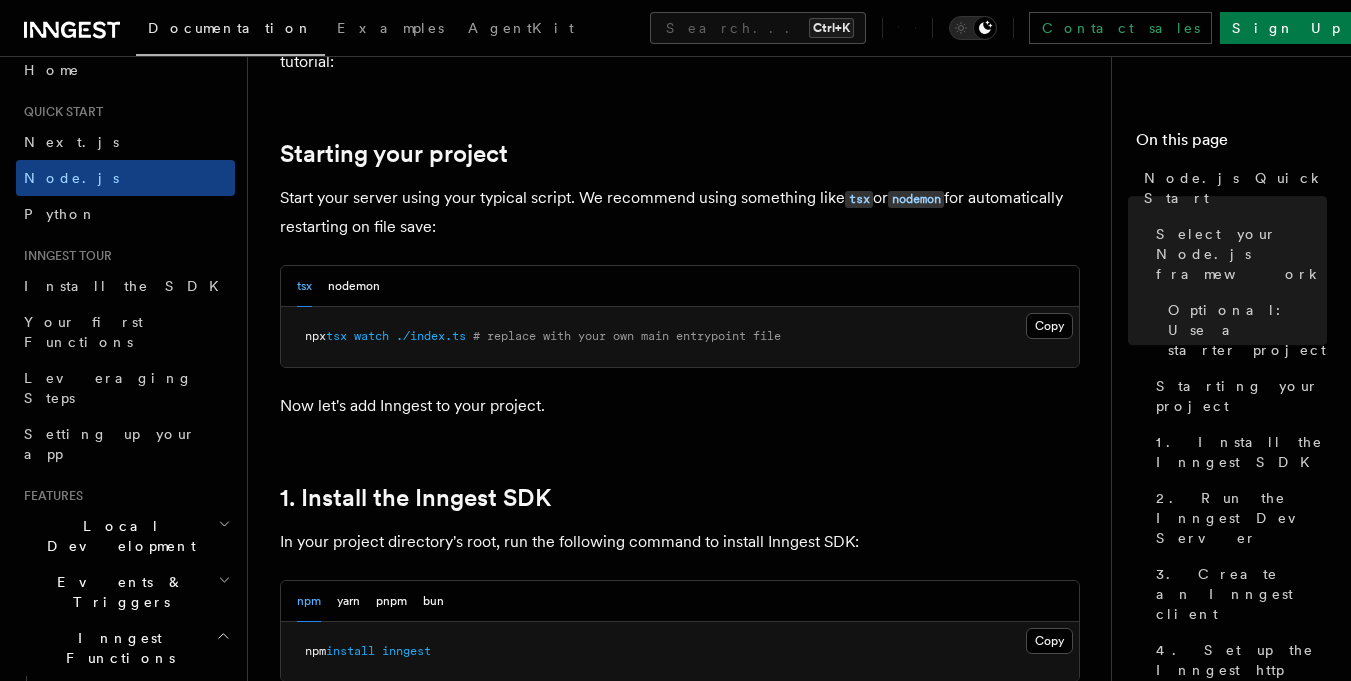 scroll, scrollTop: 960, scrollLeft: 0, axis: vertical 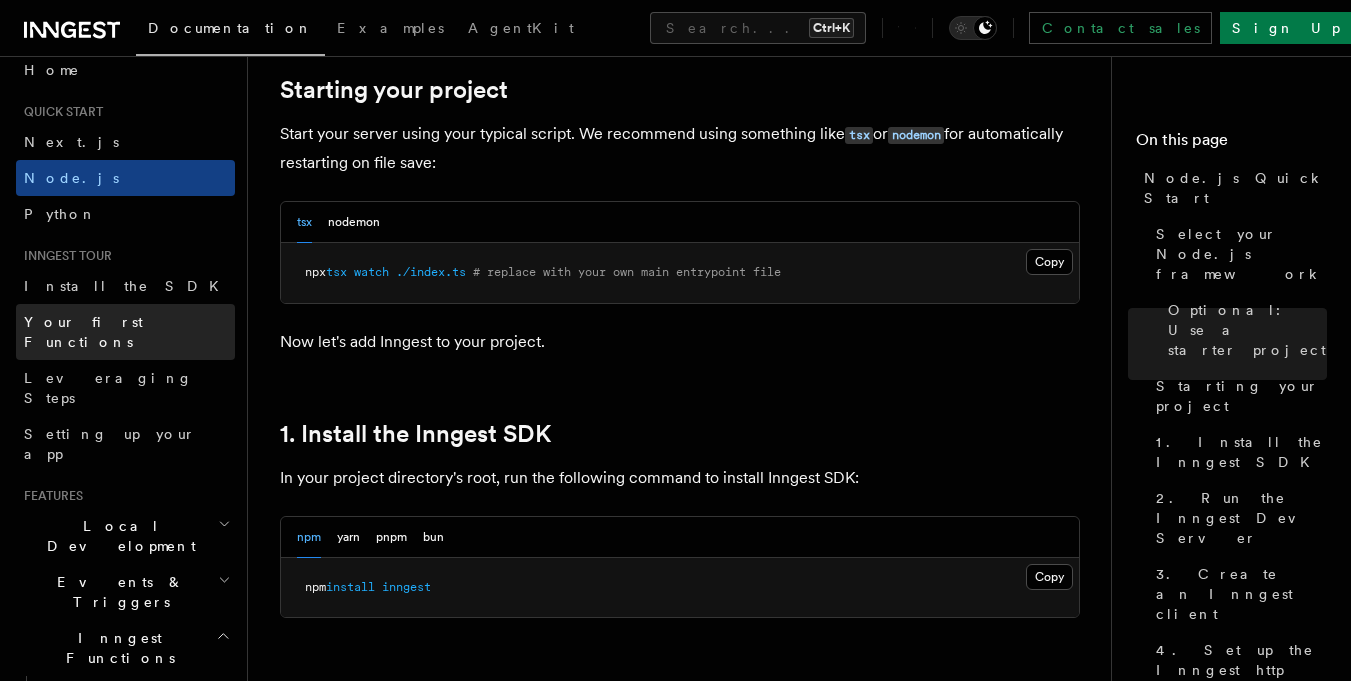 click on "Your first Functions" at bounding box center (83, 332) 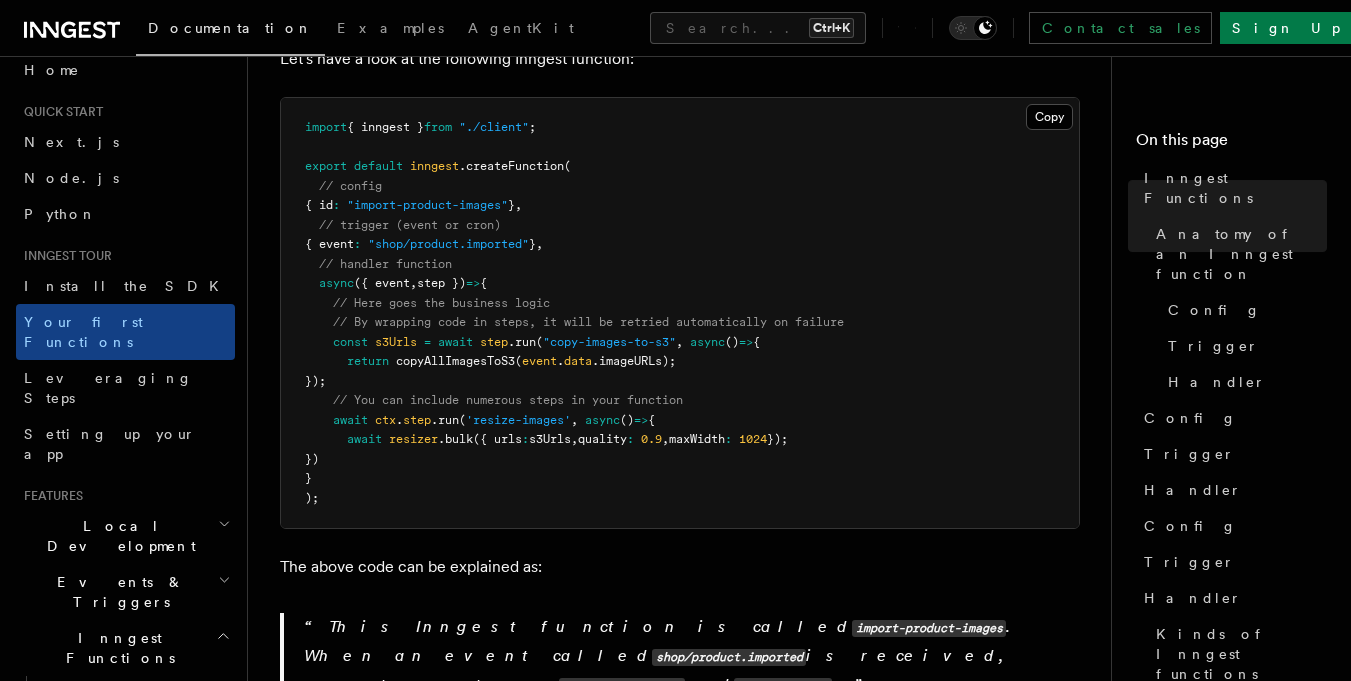 scroll, scrollTop: 480, scrollLeft: 0, axis: vertical 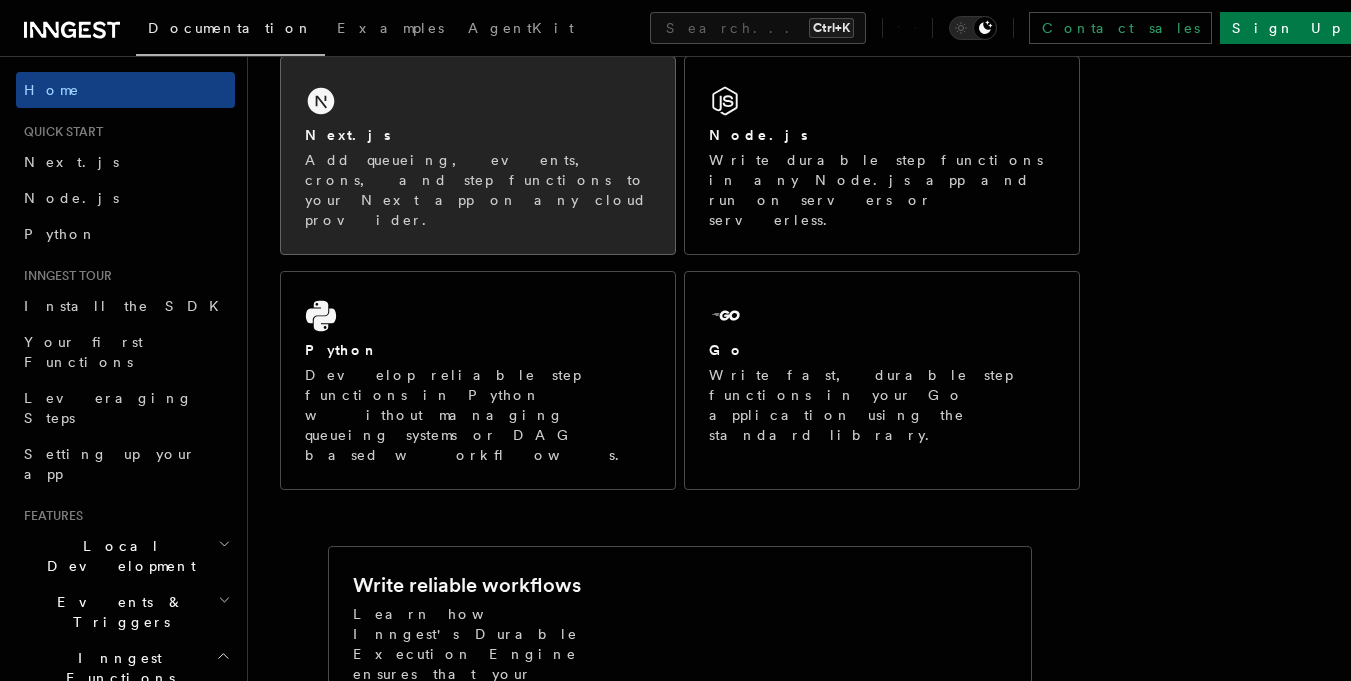 click on "Next.js" at bounding box center [478, 135] 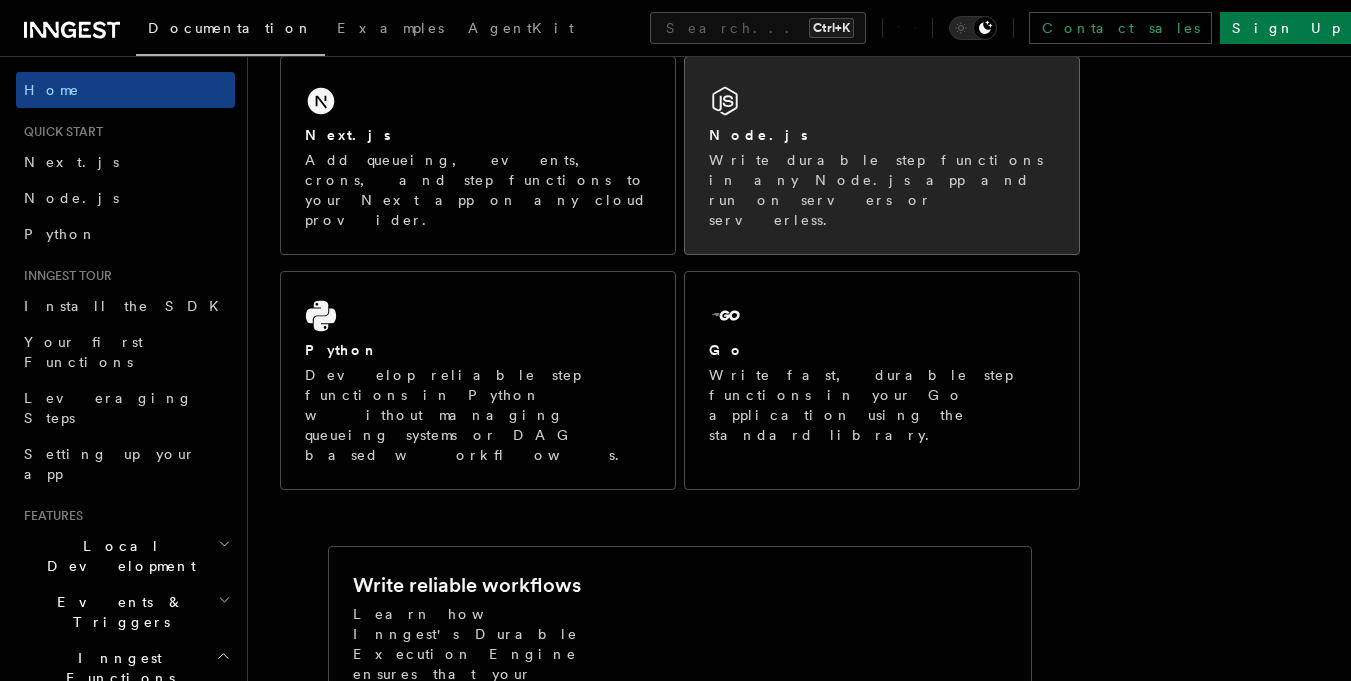click on "Node.js Write durable step functions in any Node.js app and run on servers or serverless." at bounding box center (882, 155) 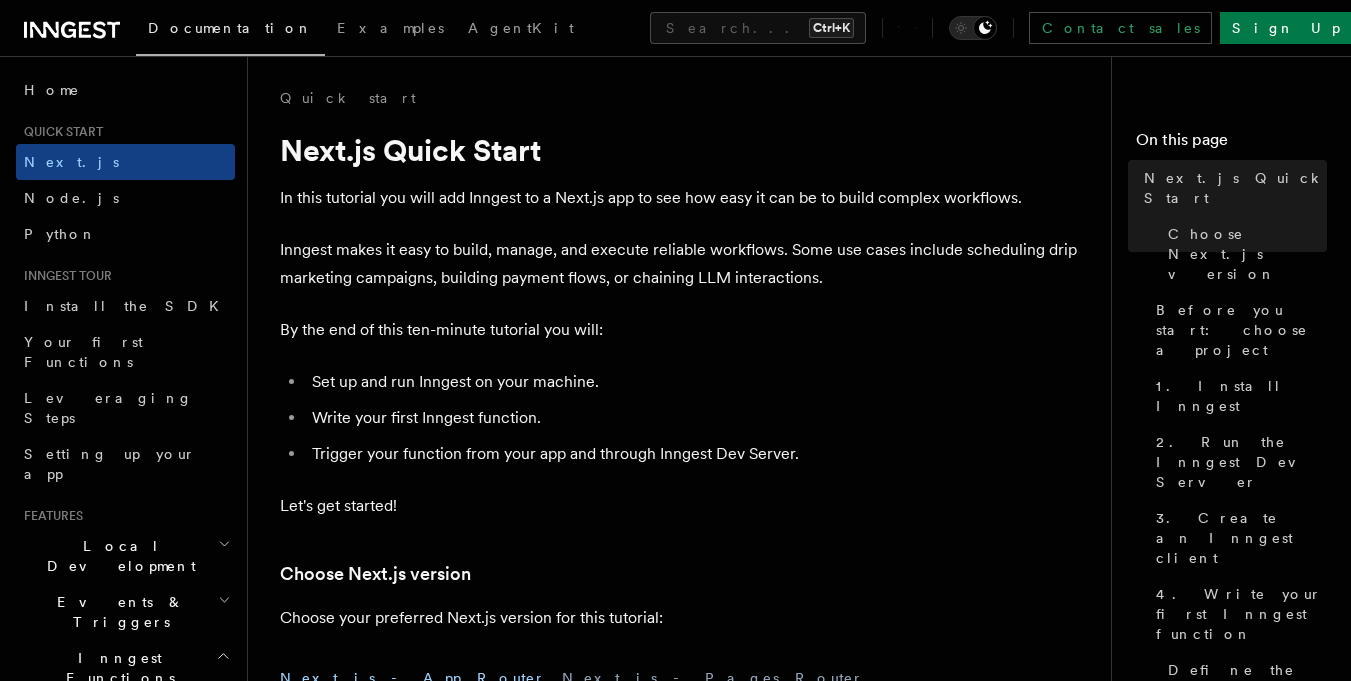 scroll, scrollTop: 0, scrollLeft: 0, axis: both 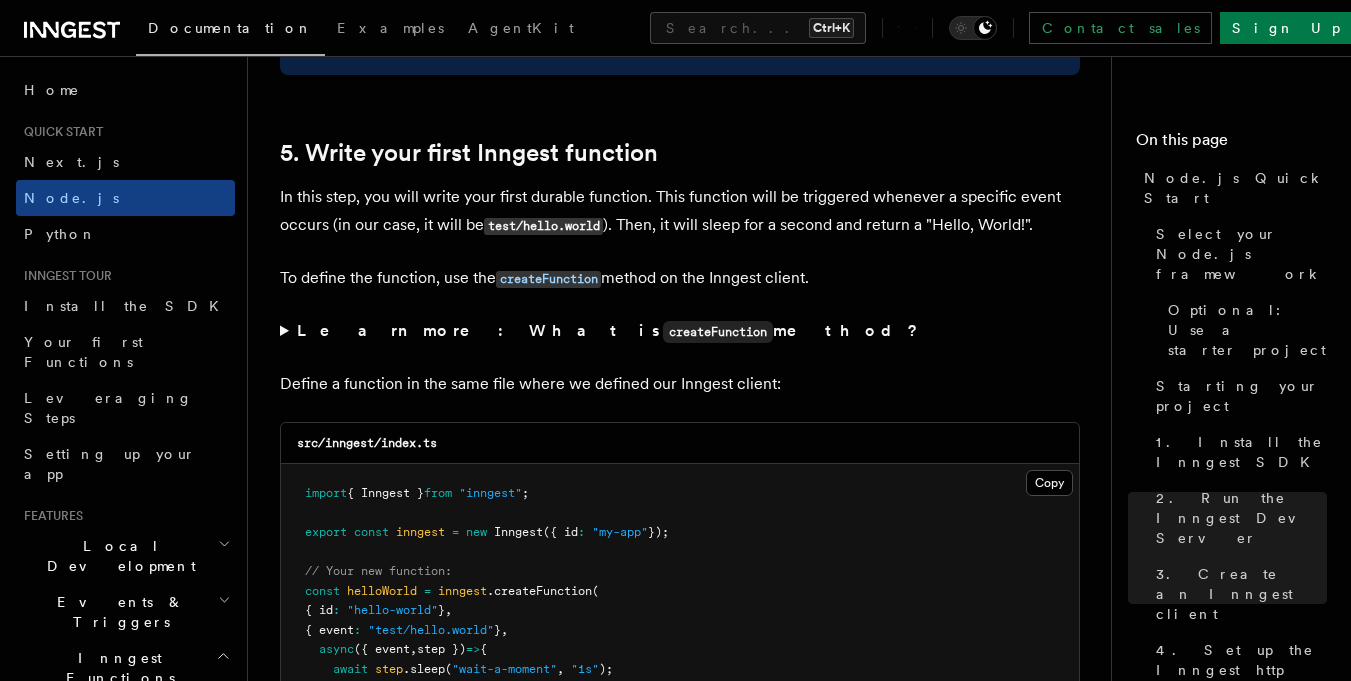 click 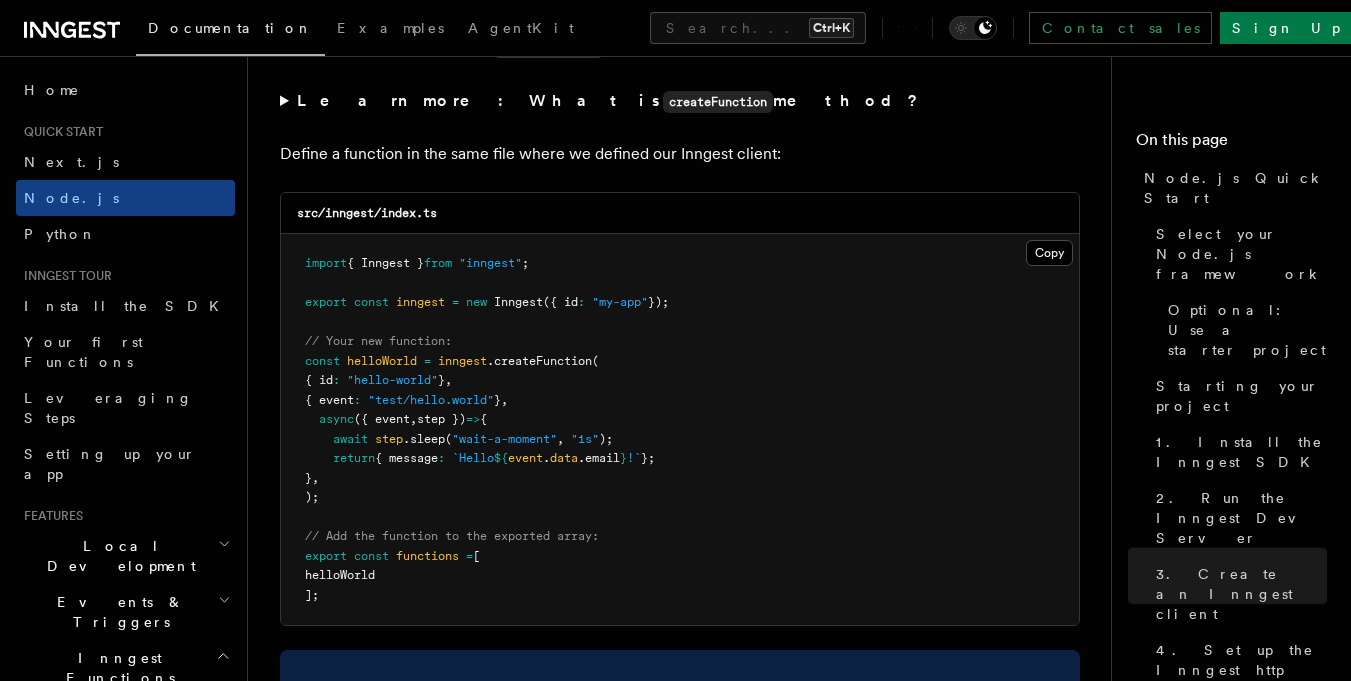 scroll, scrollTop: 3960, scrollLeft: 0, axis: vertical 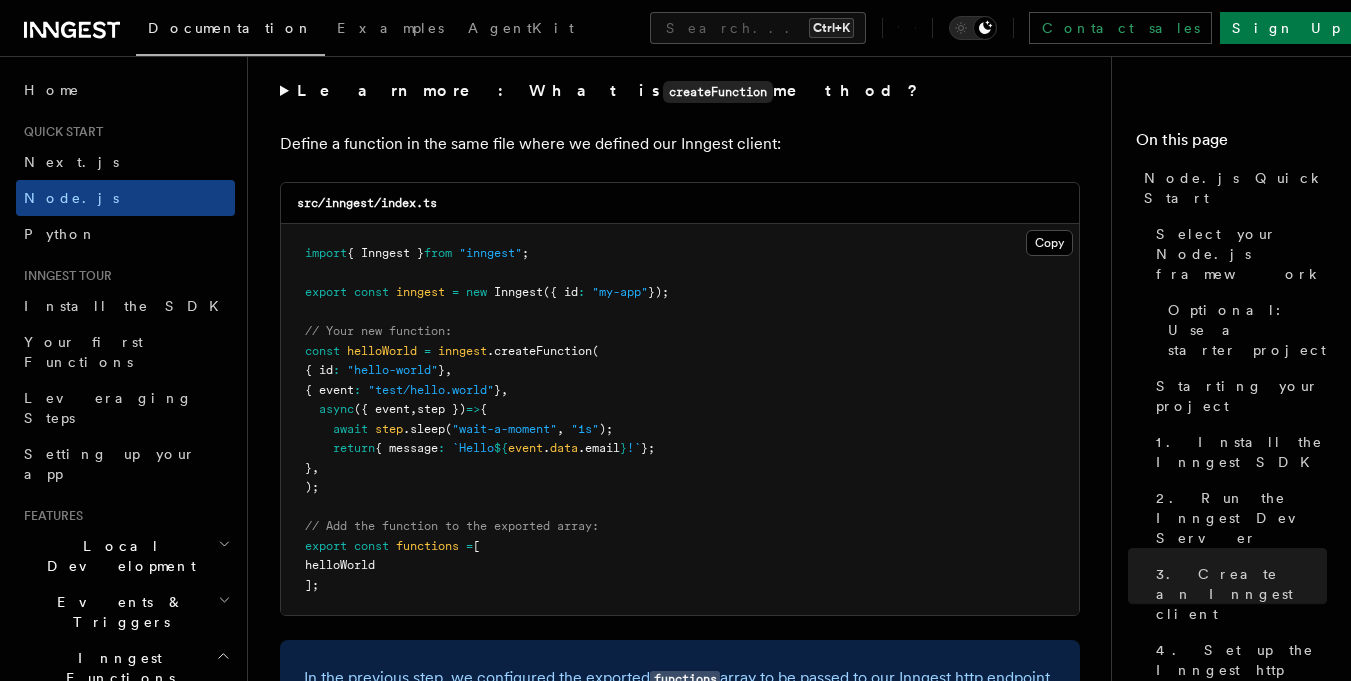 click 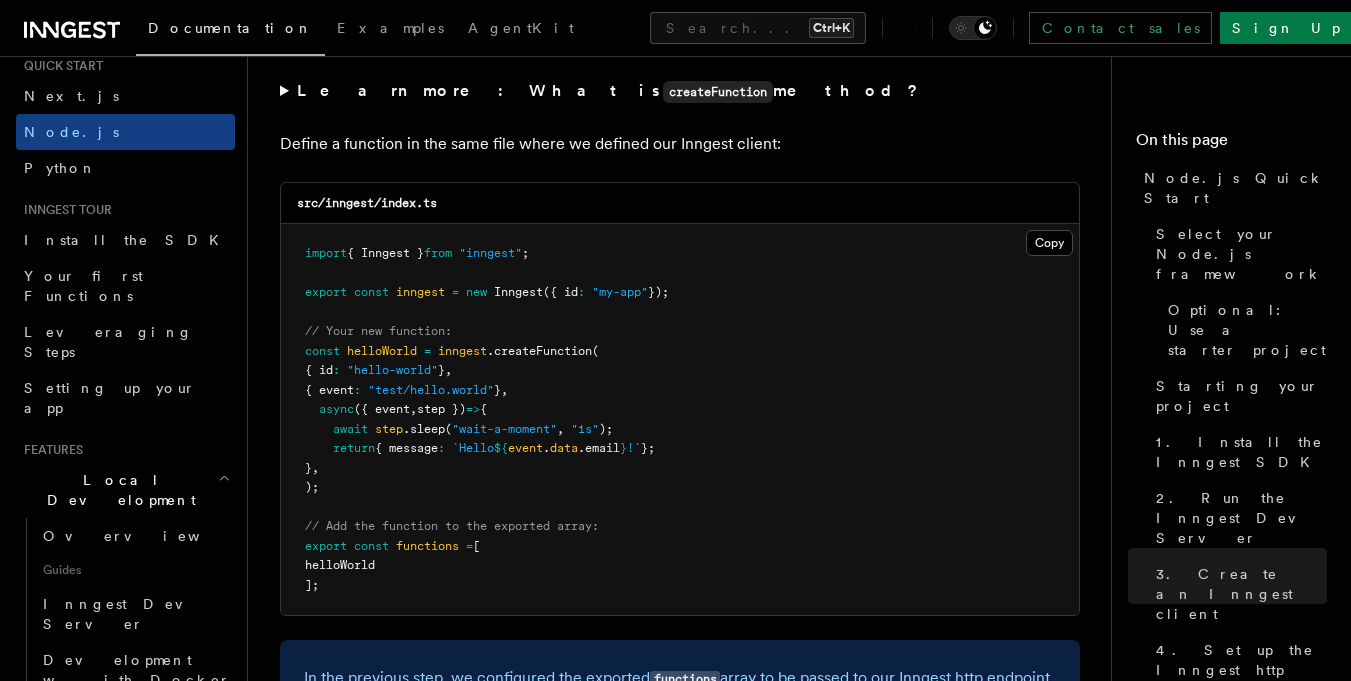 scroll, scrollTop: 120, scrollLeft: 0, axis: vertical 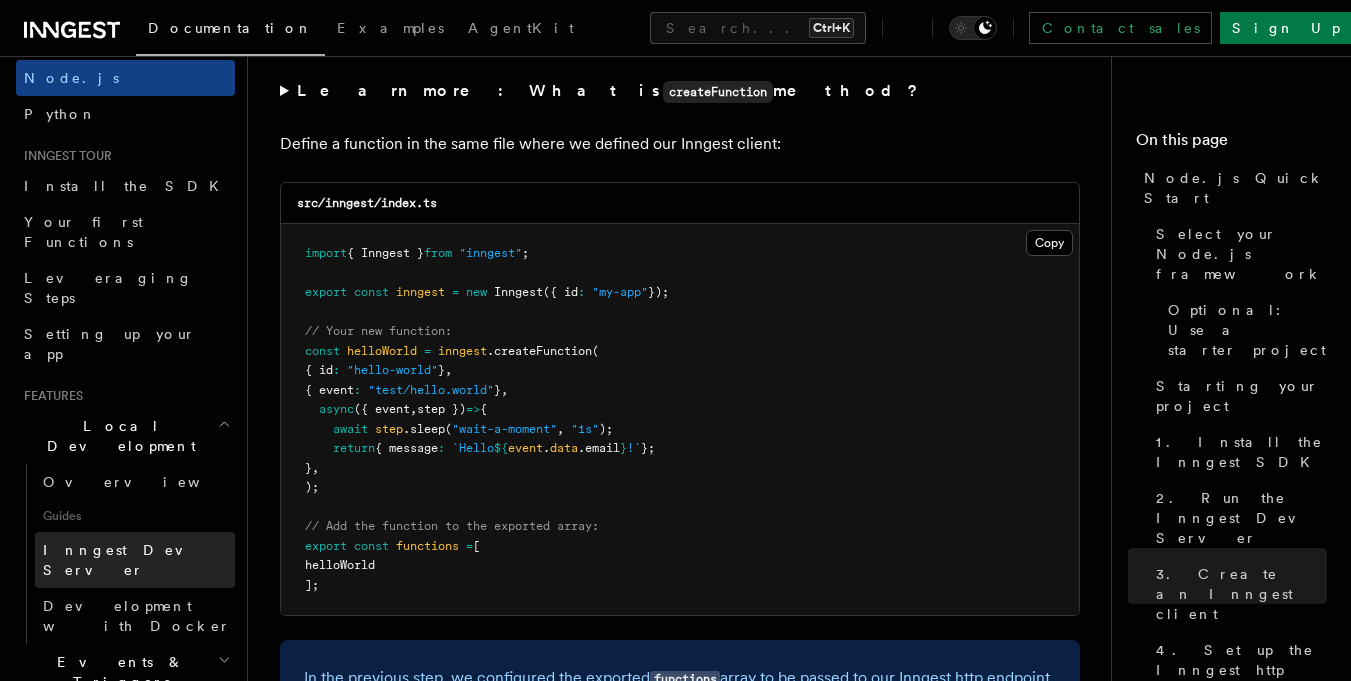 click on "Inngest Dev Server" at bounding box center [139, 560] 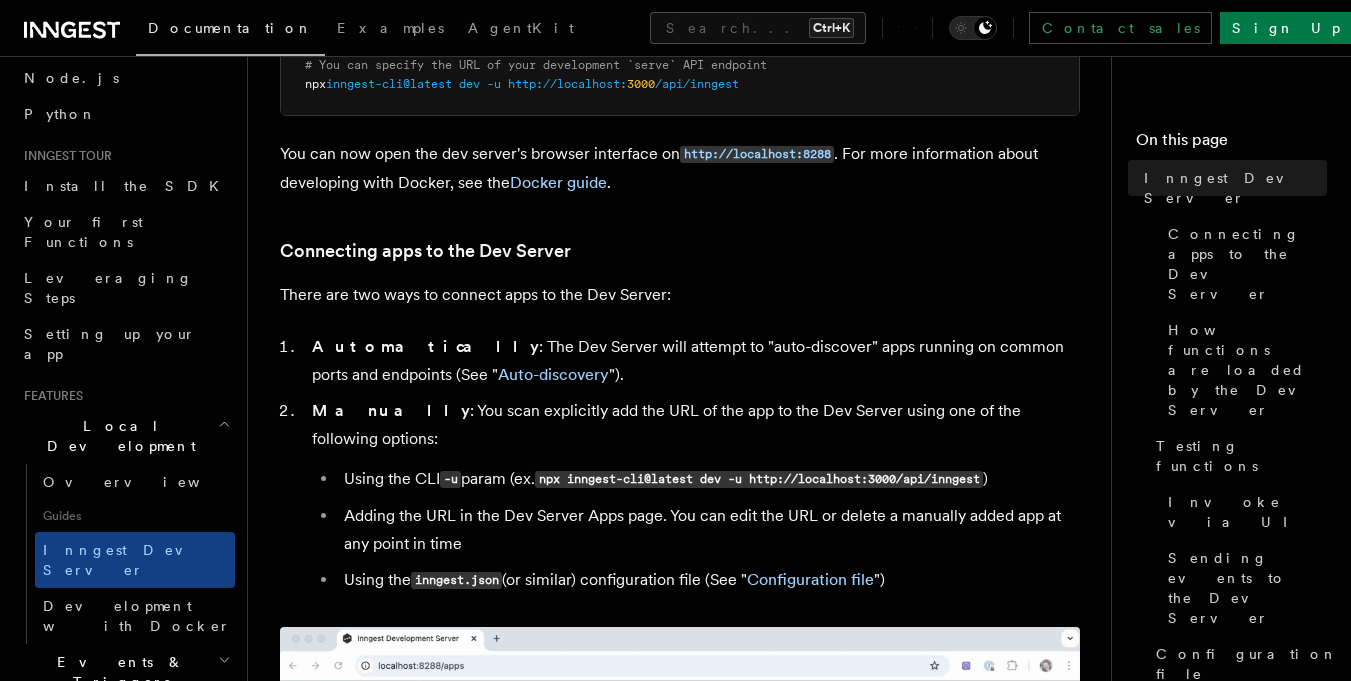 scroll, scrollTop: 840, scrollLeft: 0, axis: vertical 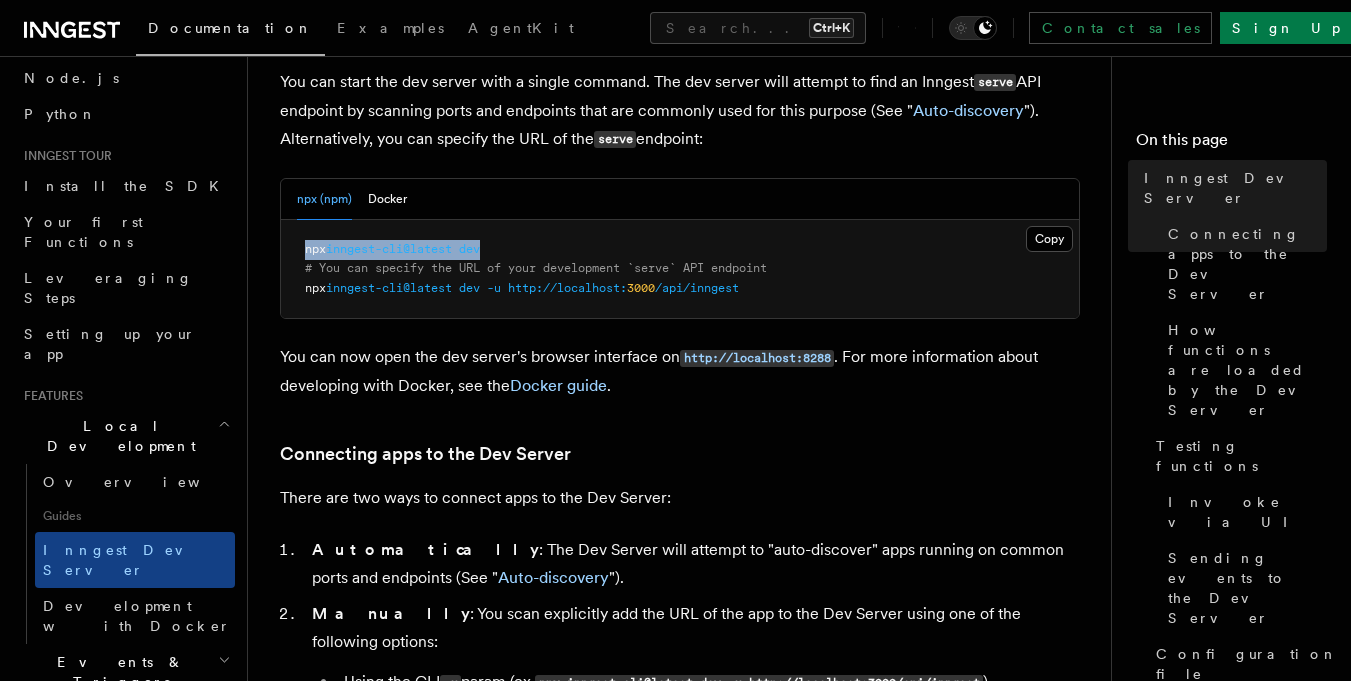 drag, startPoint x: 303, startPoint y: 249, endPoint x: 490, endPoint y: 248, distance: 187.00267 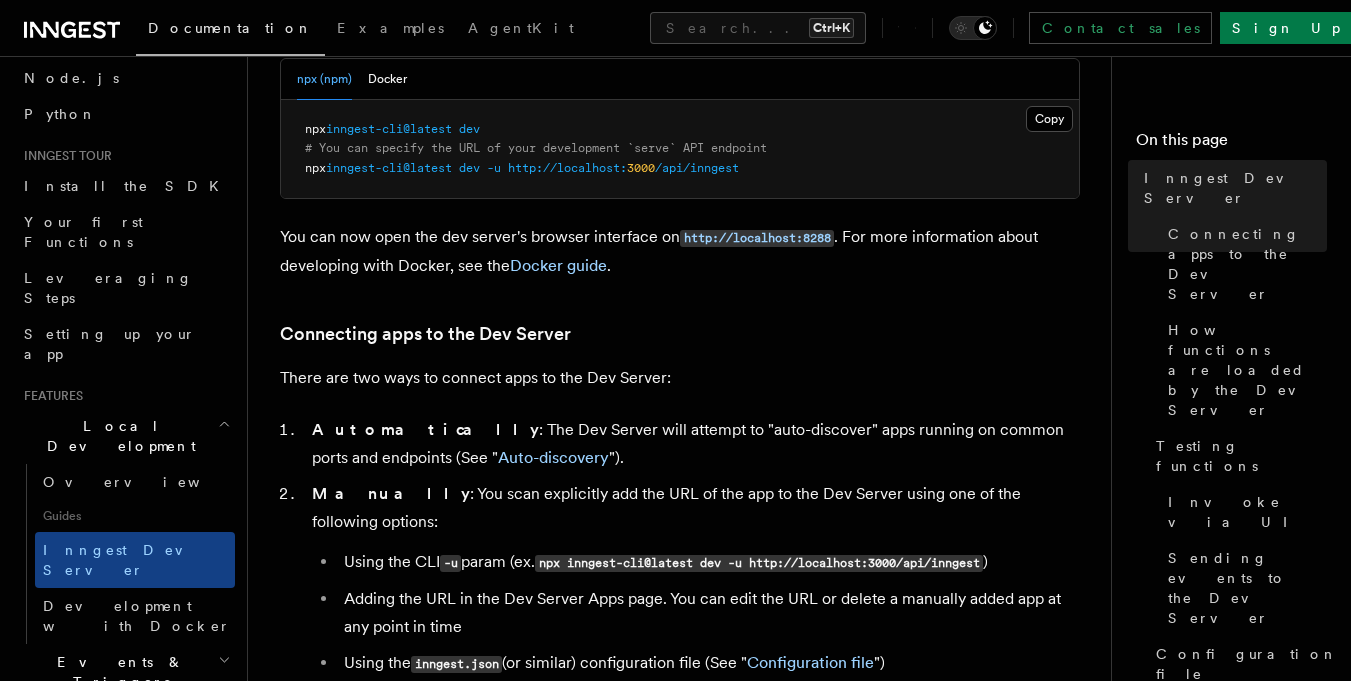 click on "Features Local Development Inngest Dev Server
The Inngest dev server is an  open source  environment that:
Runs a fast, in-memory version of Inngest on your machine
Provides a browser interface for sending events and viewing events and function runs
You can start the dev server with a single command. The dev server will attempt to find an Inngest  serve  API endpoint by scanning ports and endpoints that are commonly used for this purpose (See " Auto-discovery "). Alternatively, you can specify the URL of the  serve  endpoint:
npx (npm) Docker Copy Copied npx  inngest-cli@latest   dev
# You can specify the URL of your development `serve` API endpoint
npx  inngest-cli@latest   dev   -u   http://localhost: 3000 /api/inngest
You can now open the dev server's browser interface on  http://localhost:8288 . For more information about developing with Docker, see the  Docker guide .
Connecting apps to the Dev Server
There are two ways to connect apps to the Dev Server:
Automatically ")." at bounding box center [687, 2910] 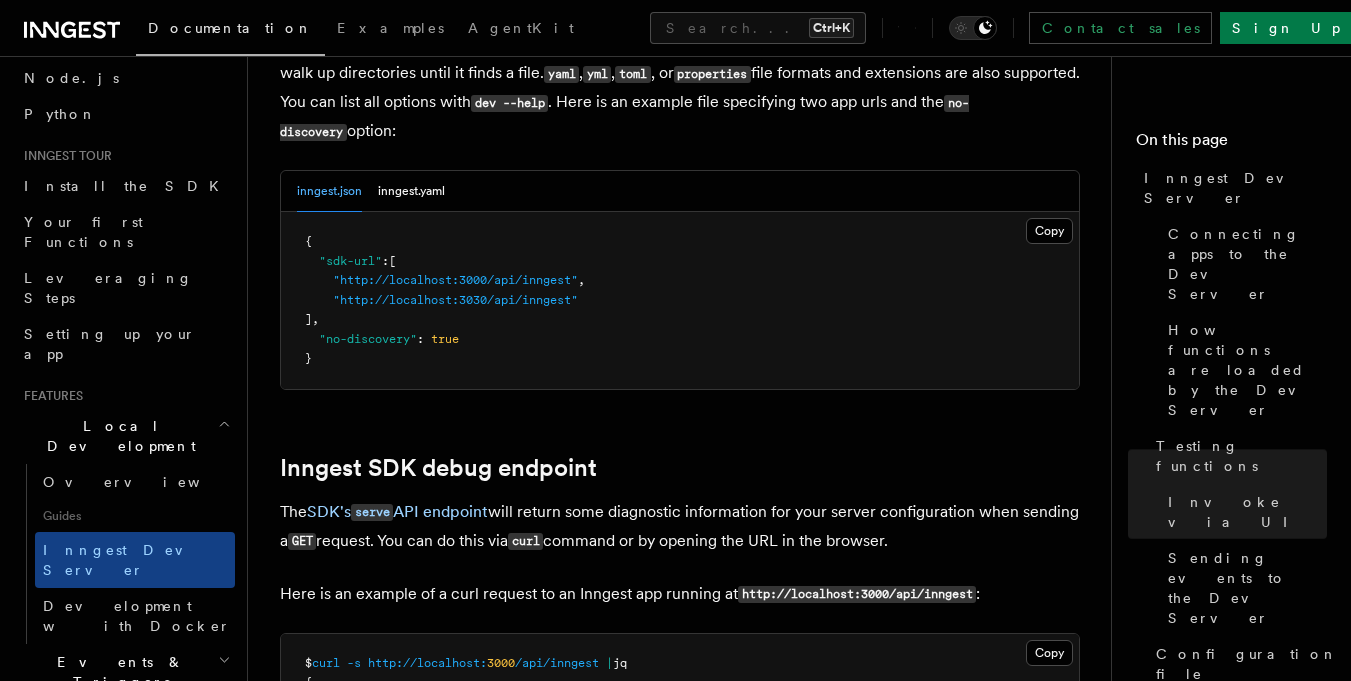 scroll, scrollTop: 4615, scrollLeft: 0, axis: vertical 